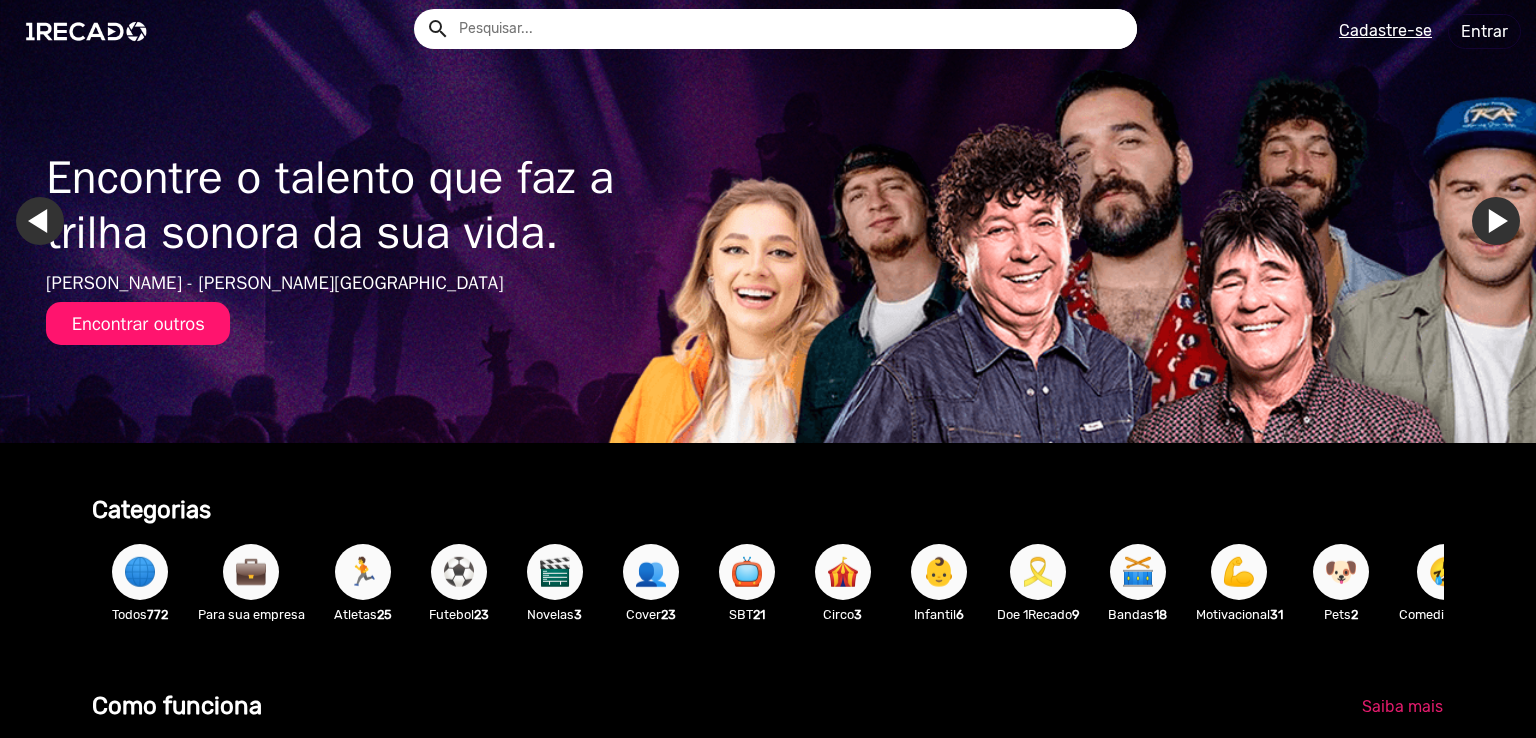 scroll, scrollTop: 0, scrollLeft: 0, axis: both 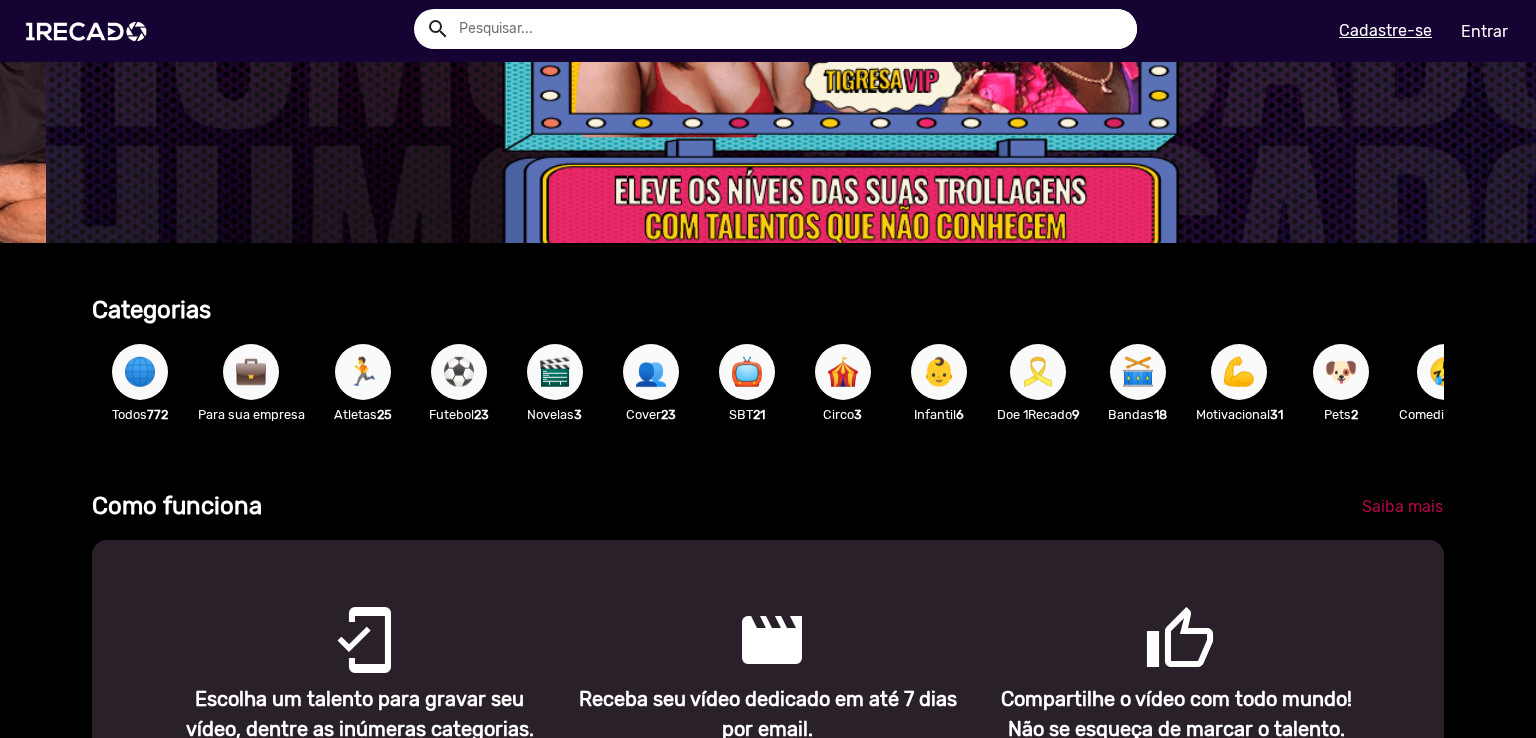 click on "Saiba mais" 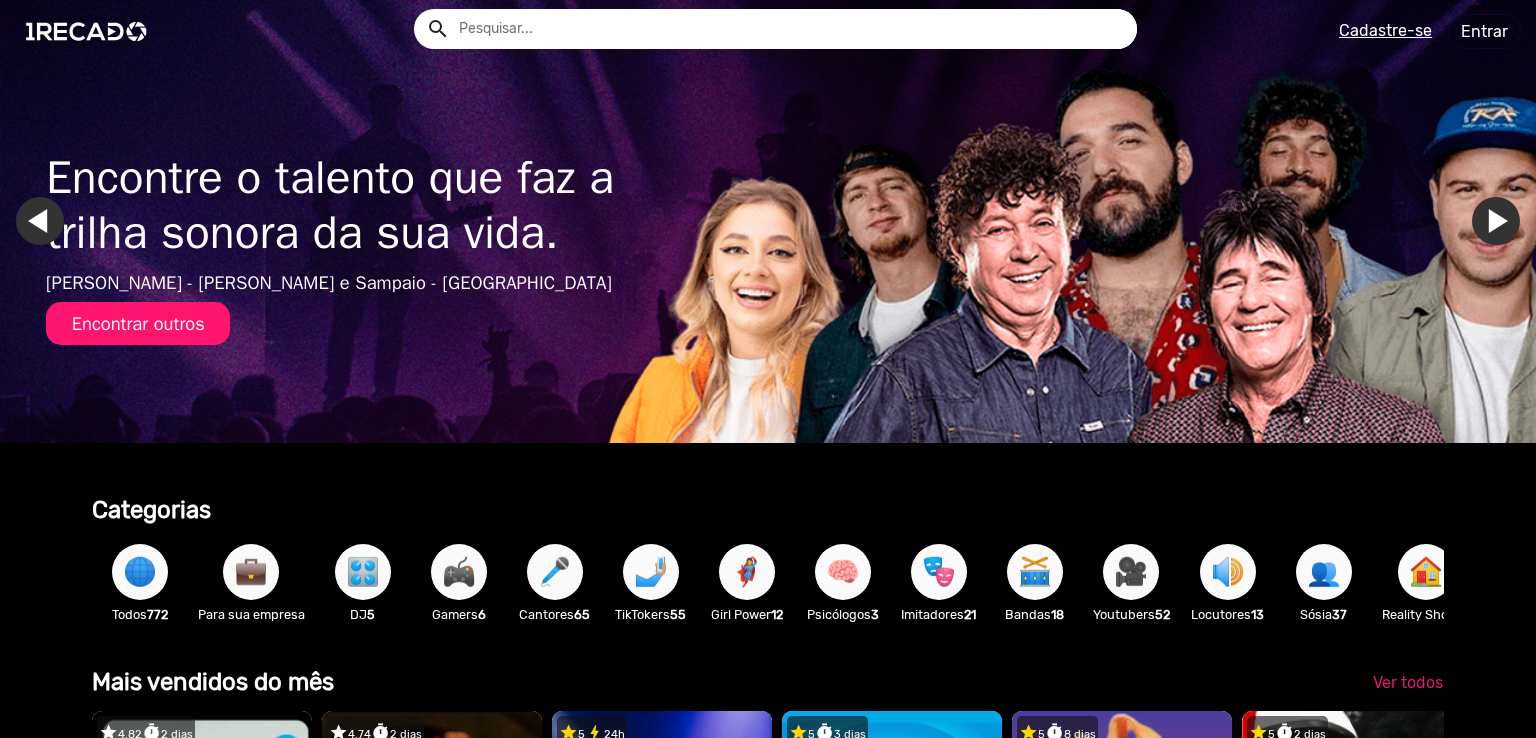 scroll, scrollTop: 0, scrollLeft: 0, axis: both 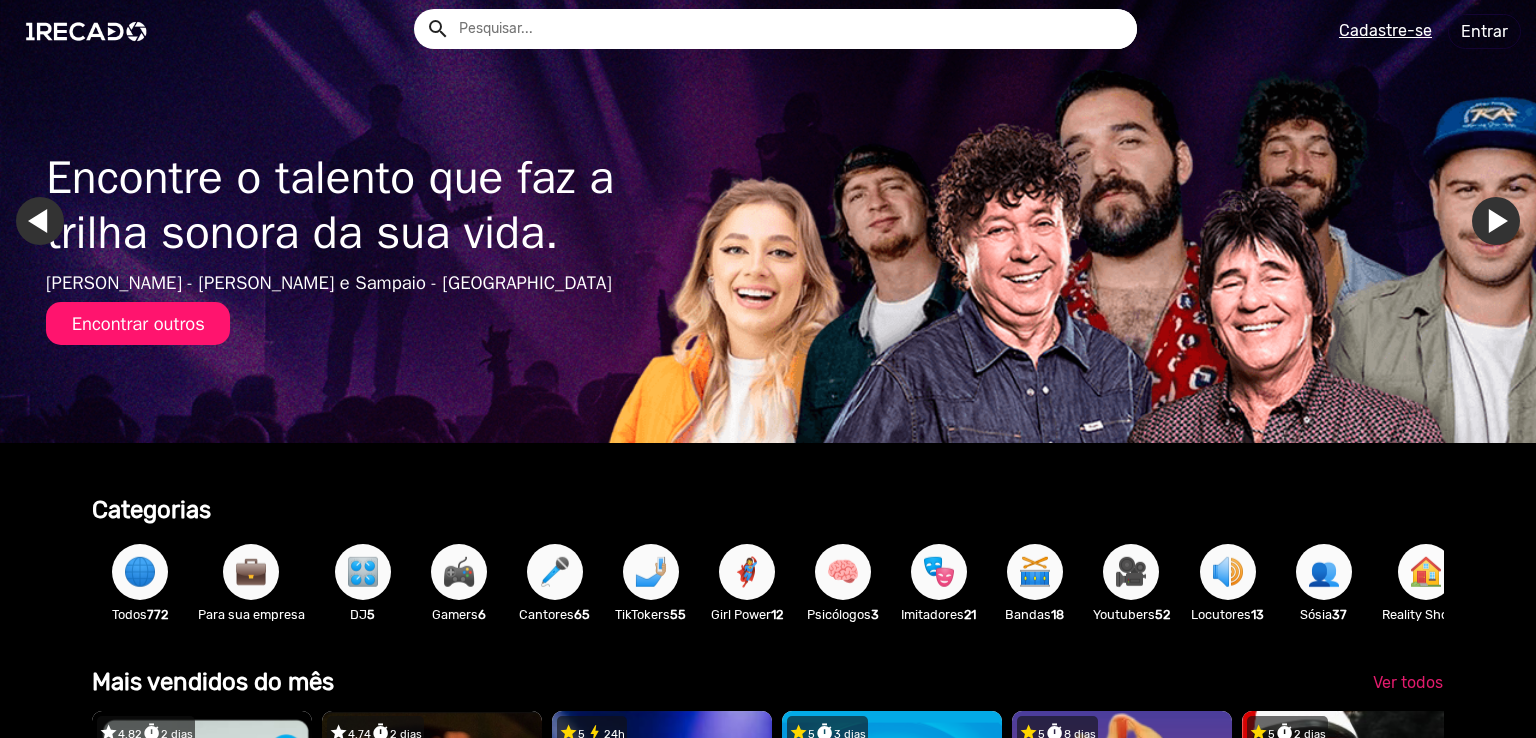 click on "🏠" at bounding box center (1426, 572) 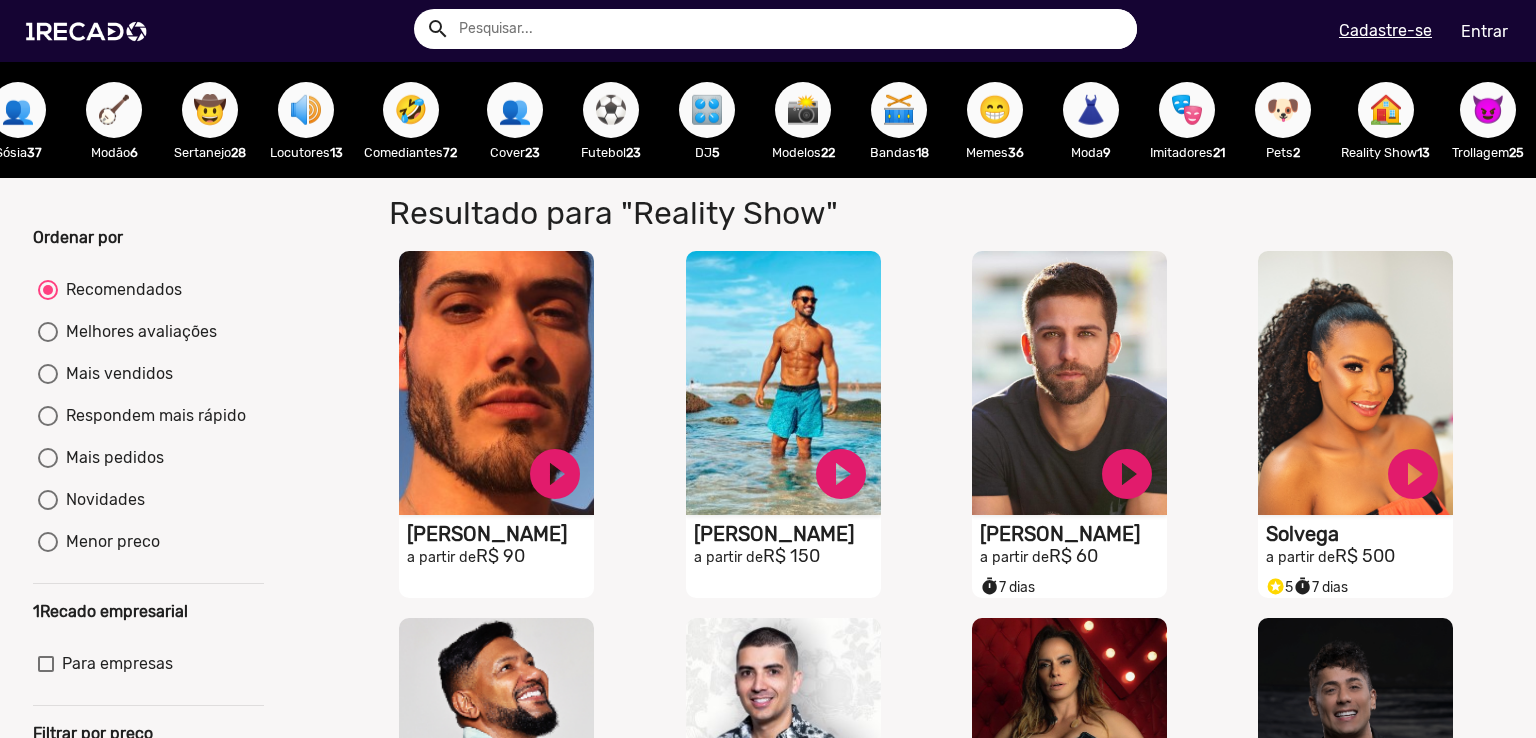 scroll, scrollTop: 0, scrollLeft: 2417, axis: horizontal 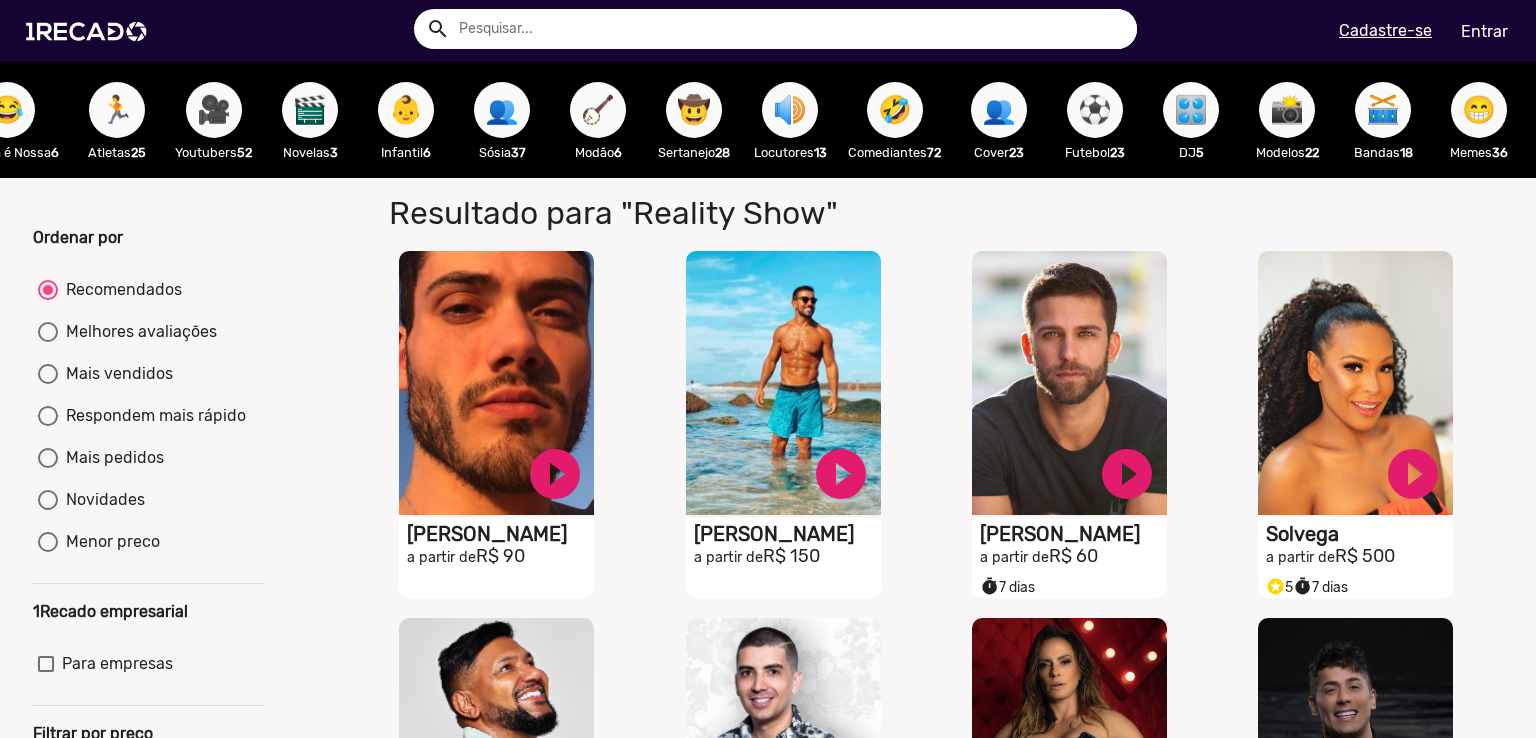 click on "🤠" at bounding box center [694, 110] 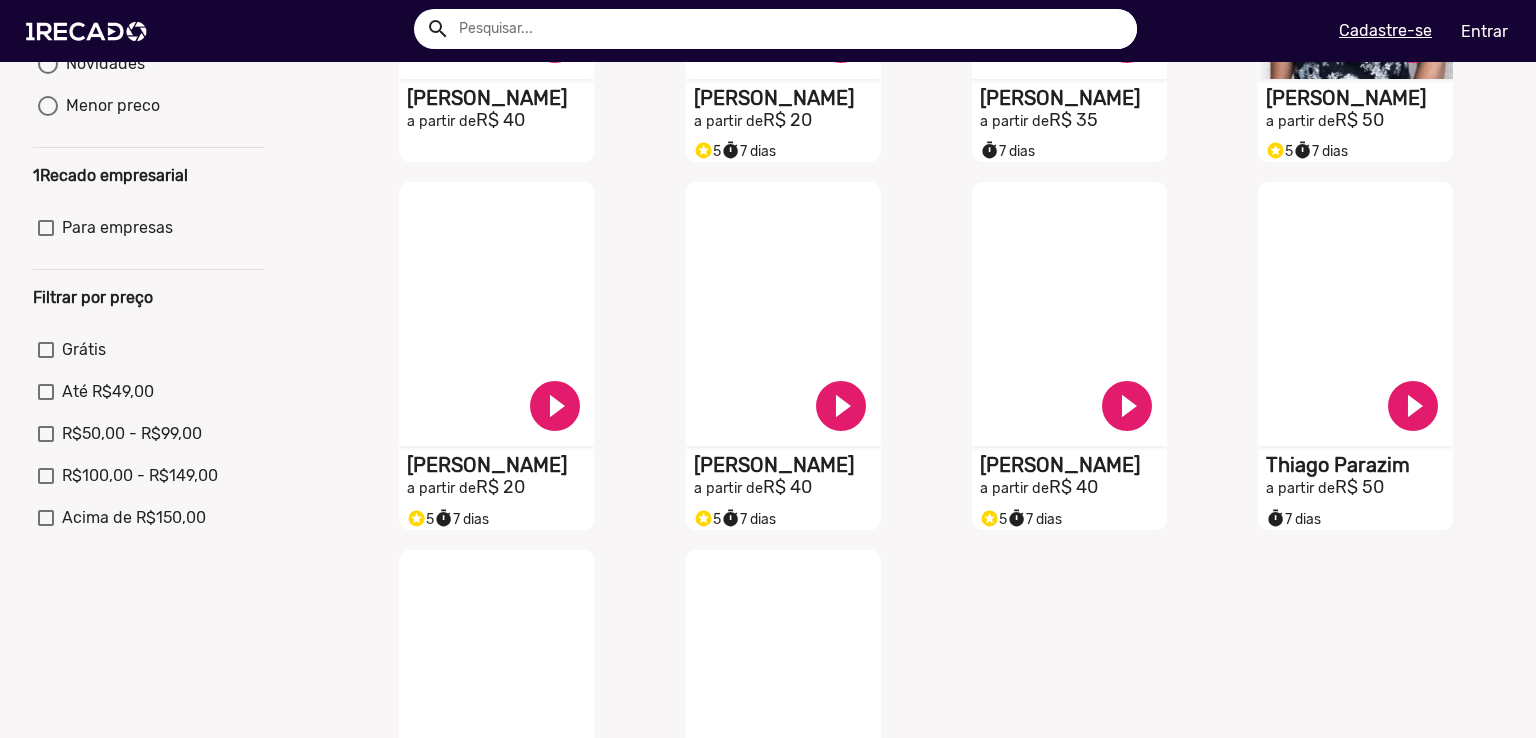 scroll, scrollTop: 100, scrollLeft: 0, axis: vertical 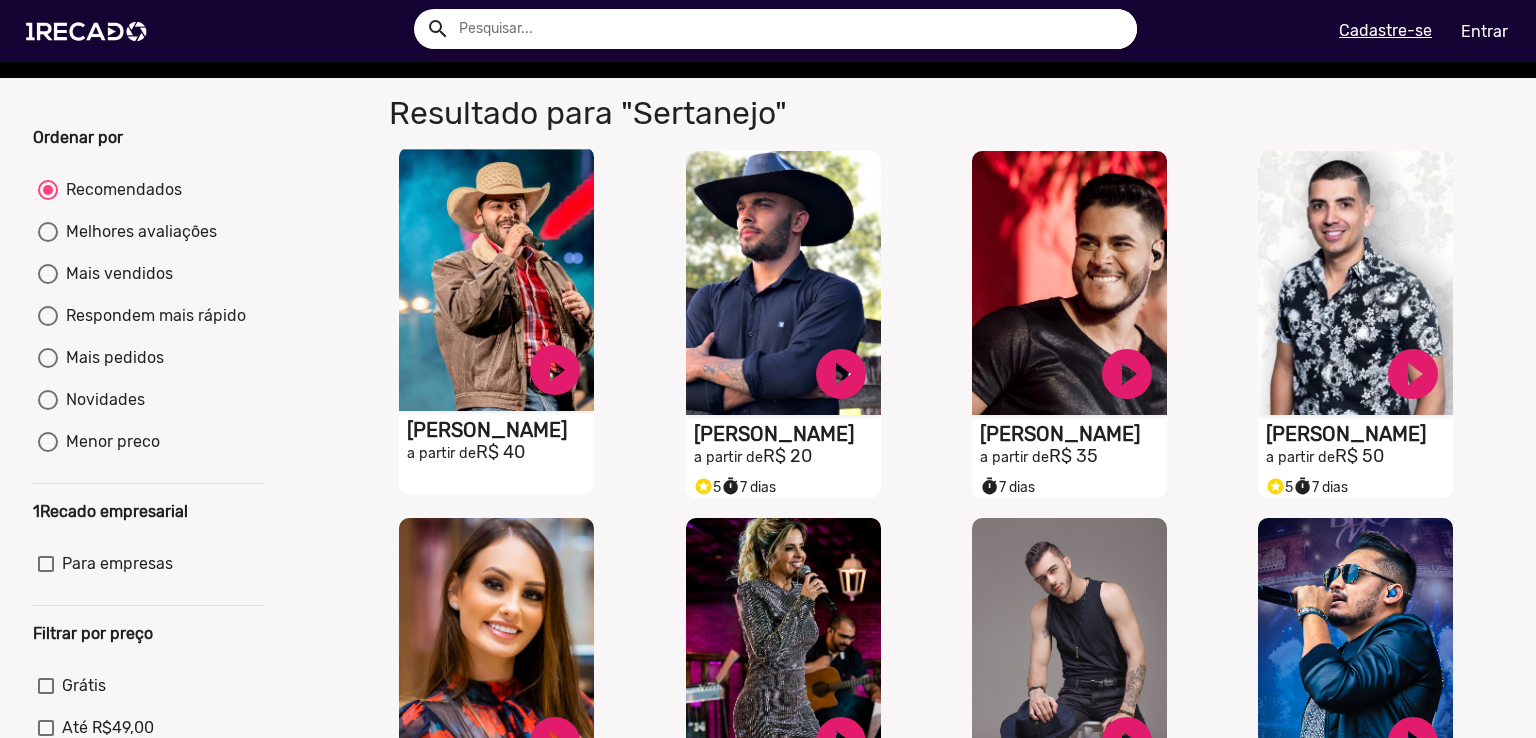 click on "S1RECADO vídeos dedicados para fãs e empresas" at bounding box center [496, 279] 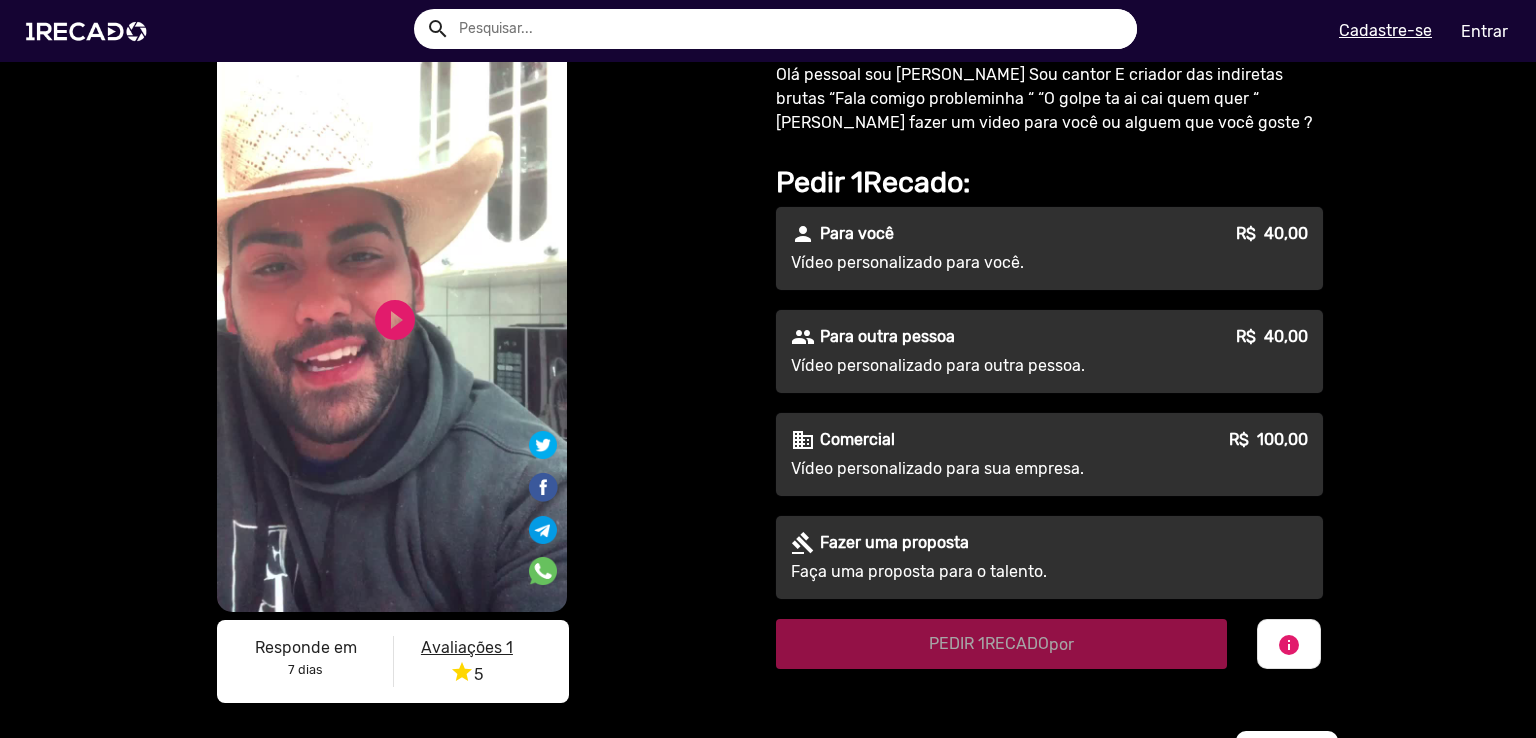 scroll, scrollTop: 0, scrollLeft: 0, axis: both 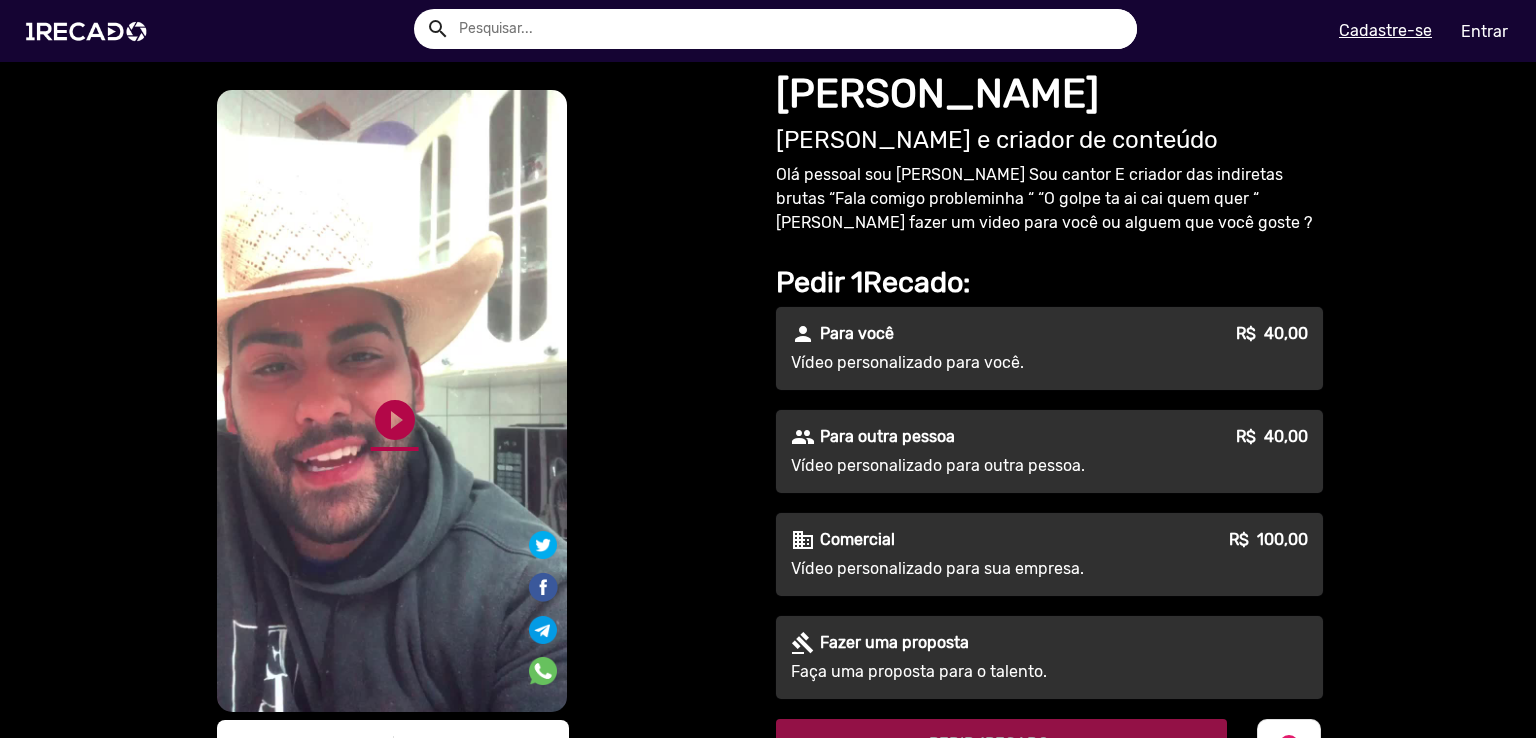 click on "play_circle_filled" 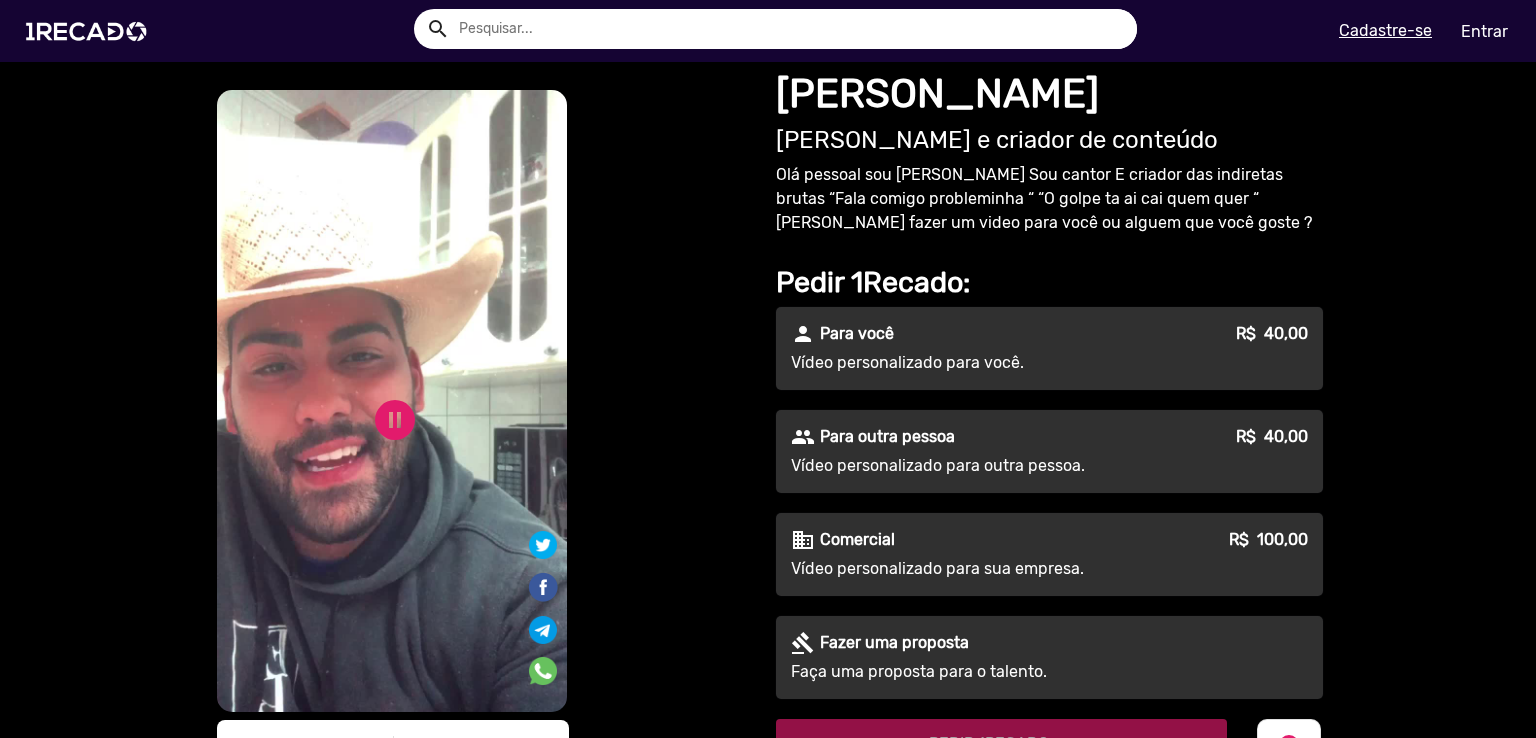 click on "S1RECADO vídeos dedicados para fãs e empresas   S1RECADO vídeos dedicados para fãs e empresas   pause_circle   play_circle_filled  Responde em 7 dias  Avaliações 1 star 5" 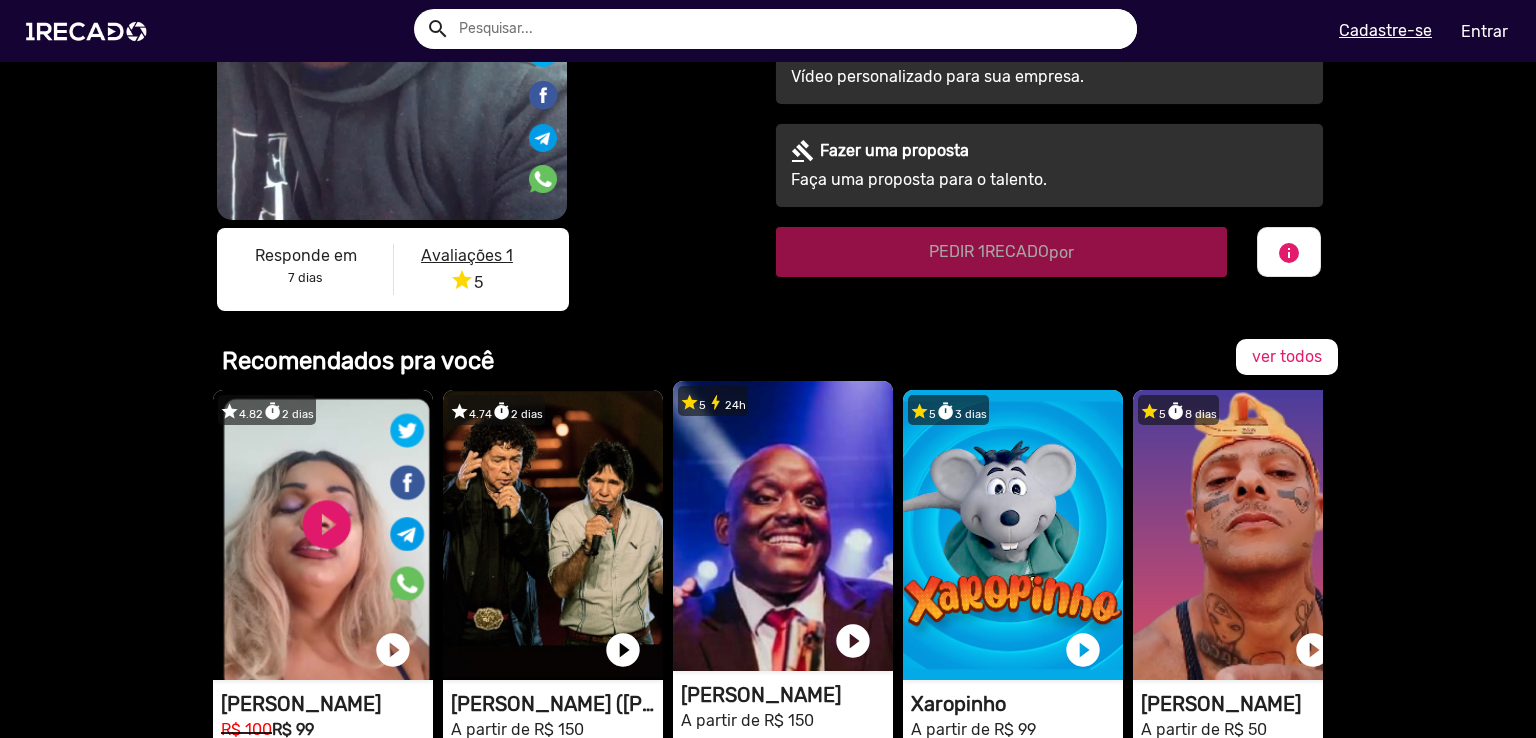 scroll, scrollTop: 700, scrollLeft: 0, axis: vertical 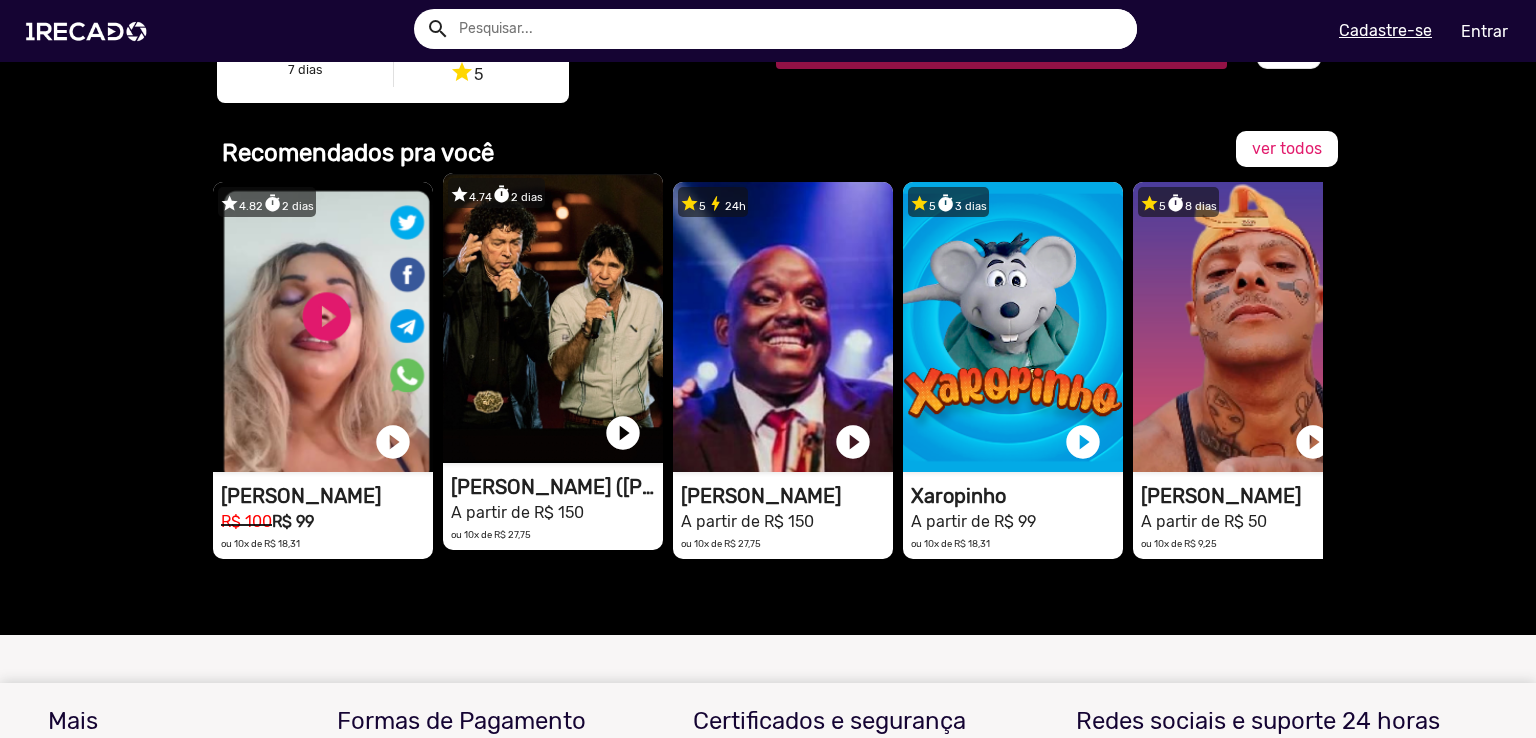 click on "1RECADO vídeos dedicados para fãs e empresas" at bounding box center (323, 327) 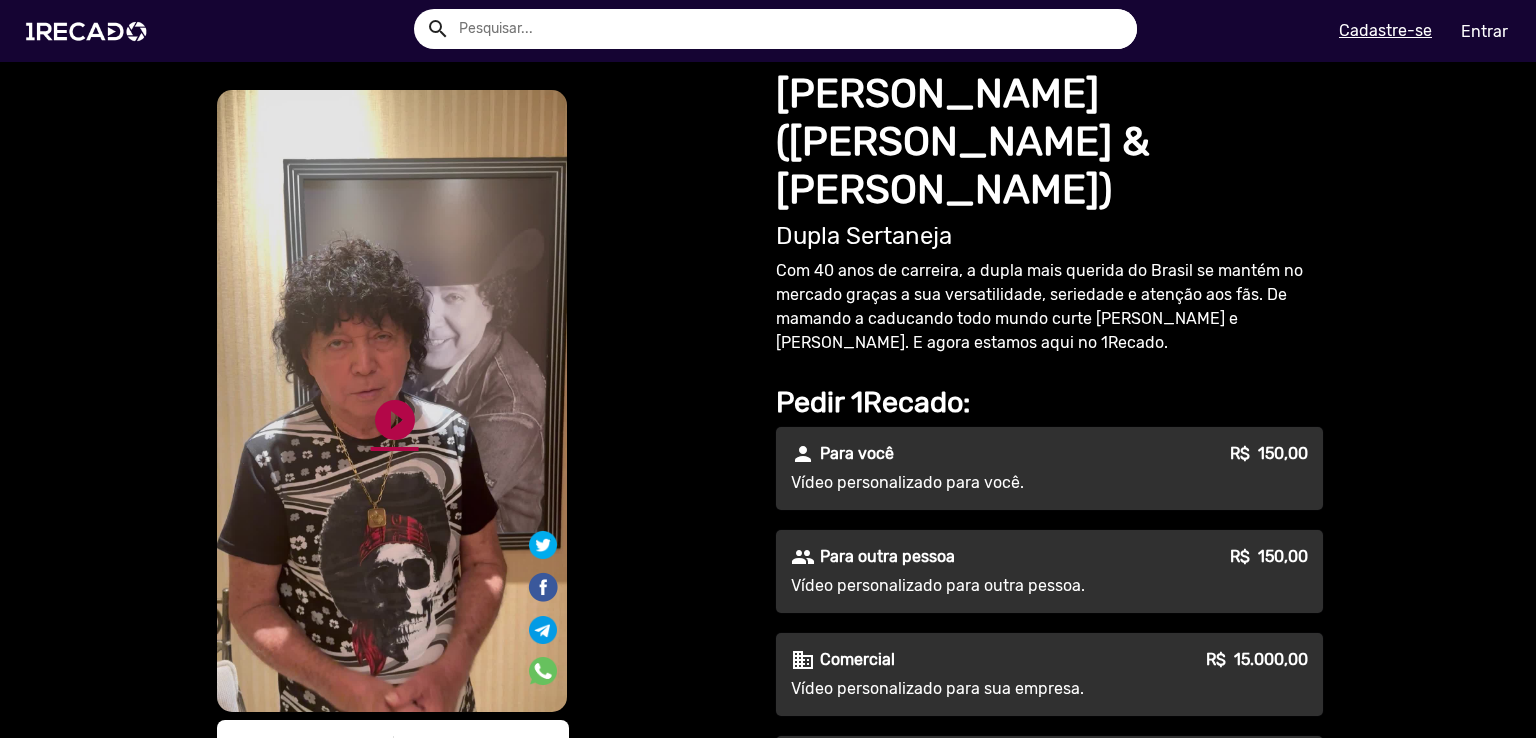 click on "play_circle_filled" 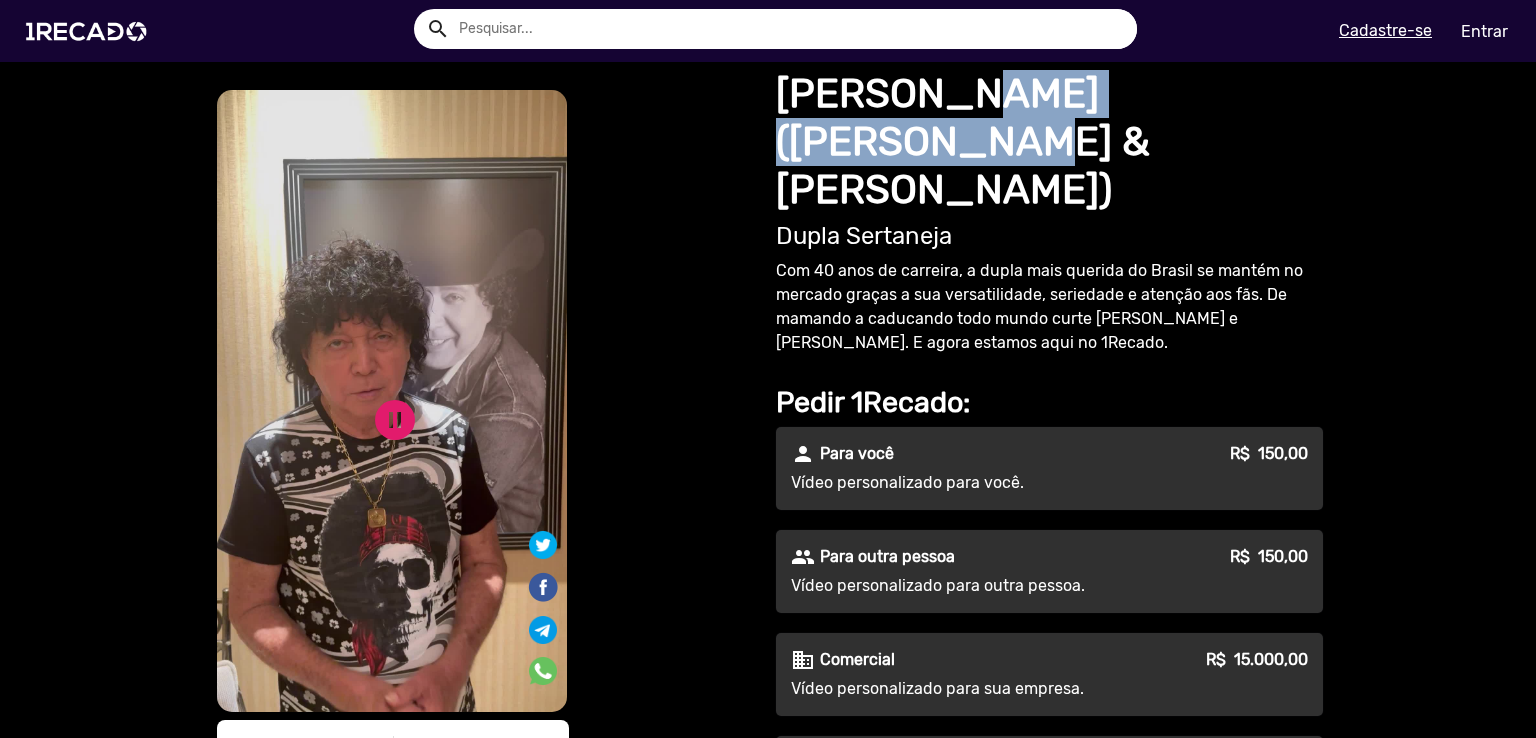 drag, startPoint x: 935, startPoint y: 90, endPoint x: 1286, endPoint y: 93, distance: 351.01282 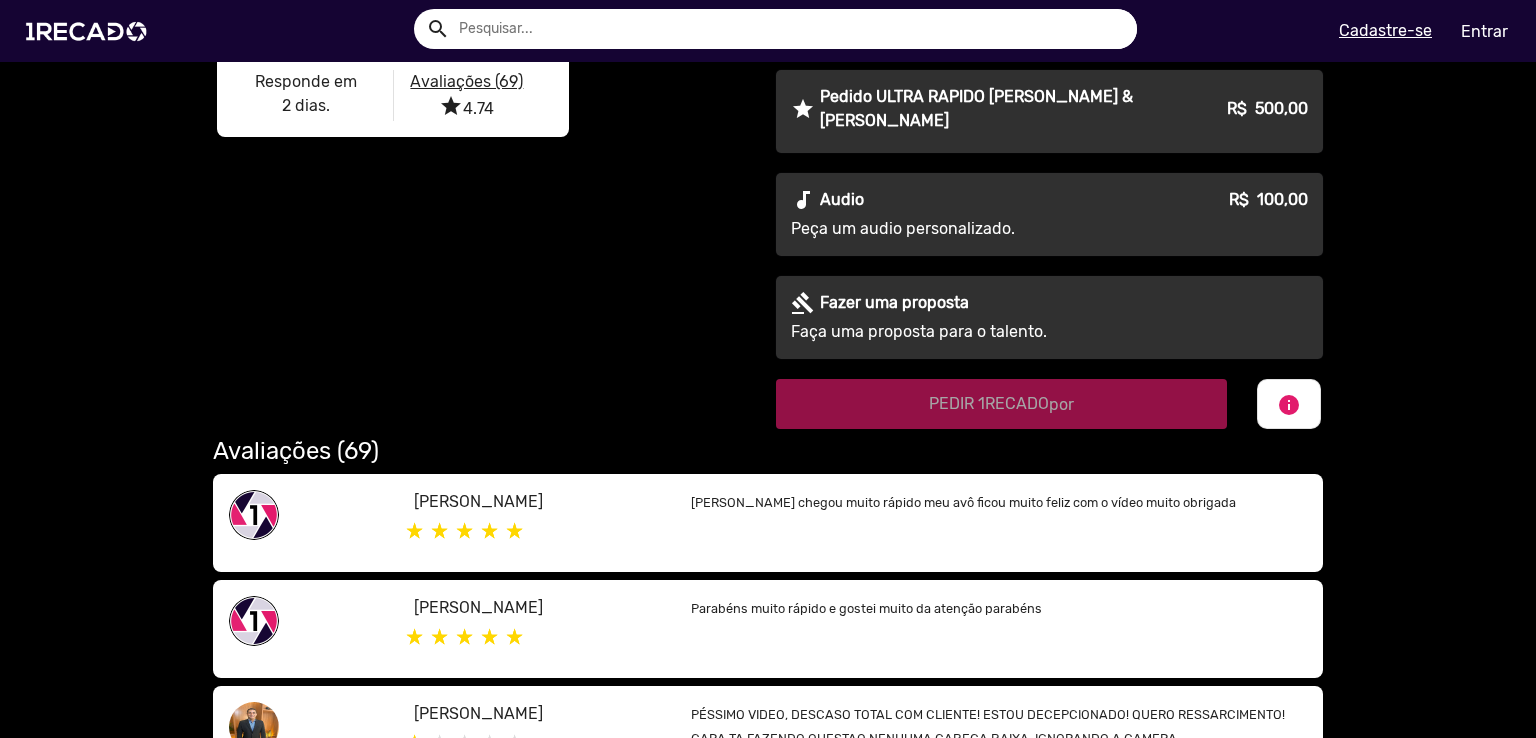 scroll, scrollTop: 700, scrollLeft: 0, axis: vertical 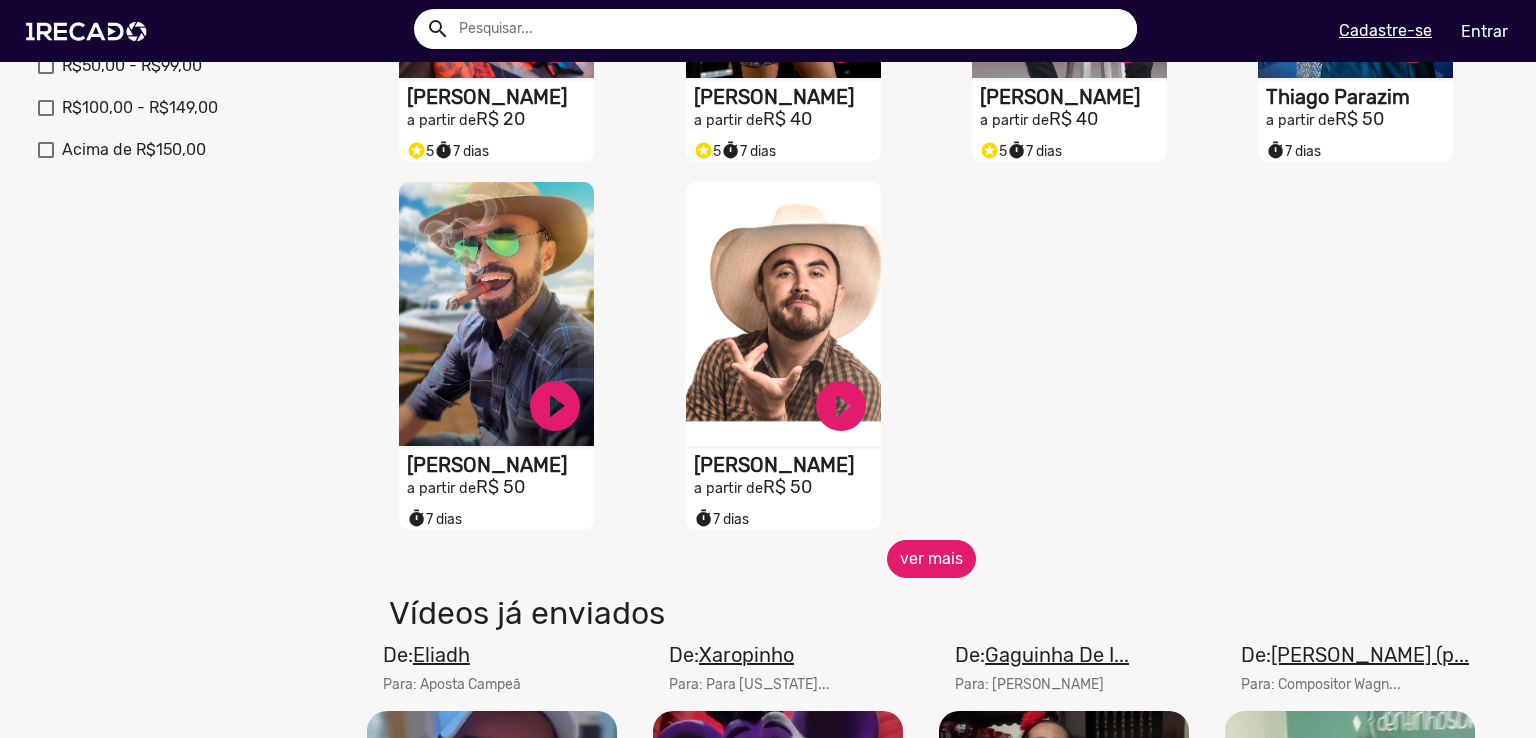 click on "ver mais" 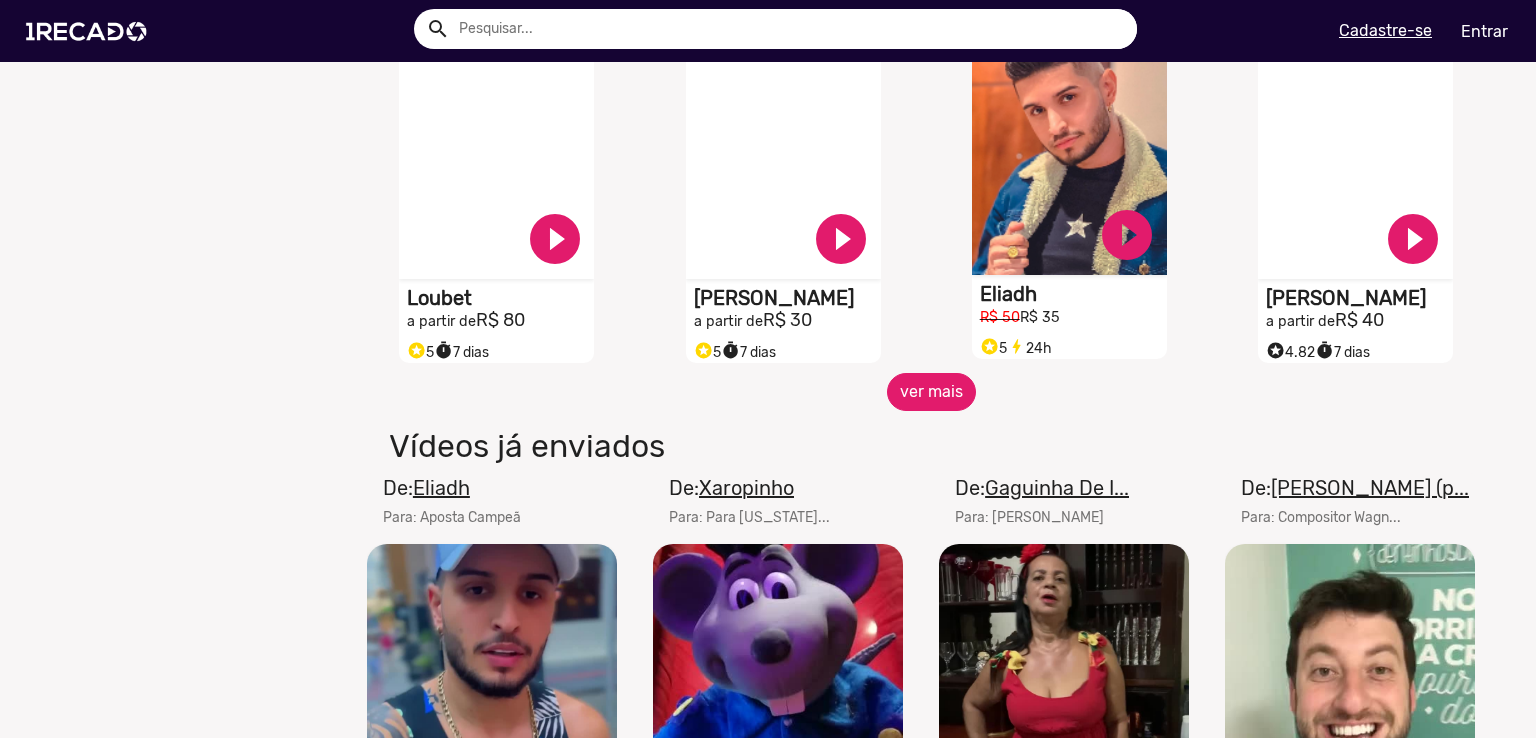 scroll, scrollTop: 1704, scrollLeft: 0, axis: vertical 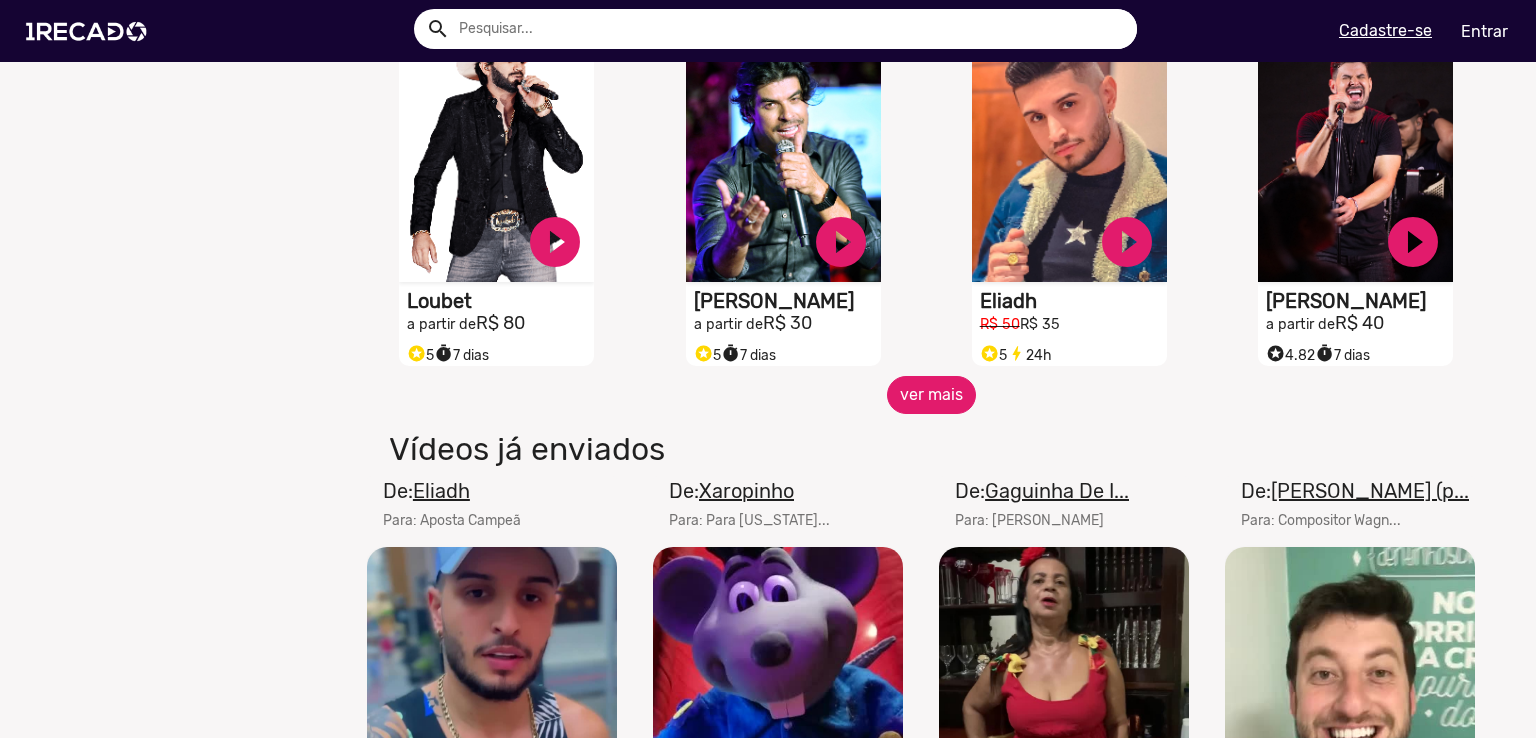 click on "ver mais" 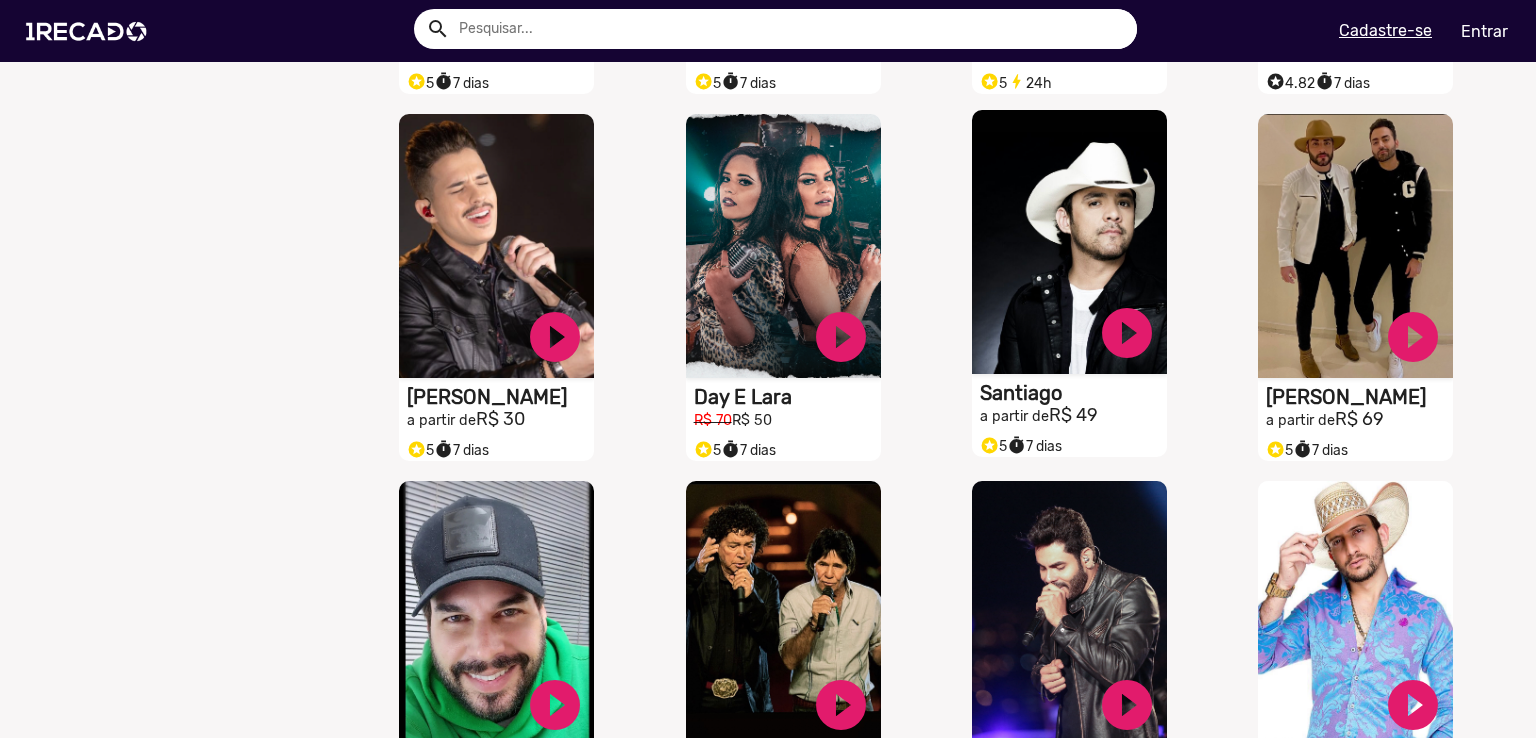scroll, scrollTop: 2204, scrollLeft: 0, axis: vertical 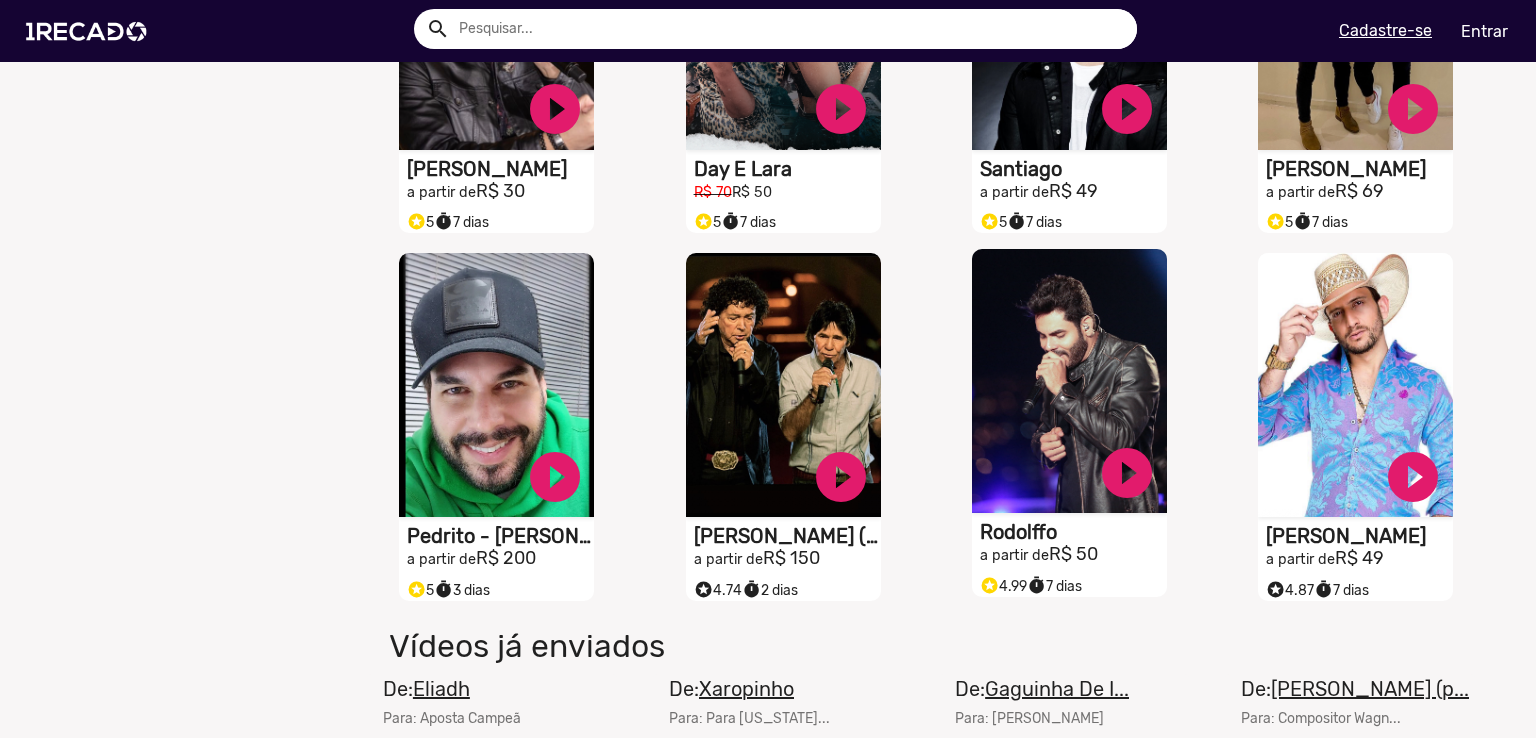 click on "S1RECADO vídeos dedicados para fãs e empresas" at bounding box center [496, -1821] 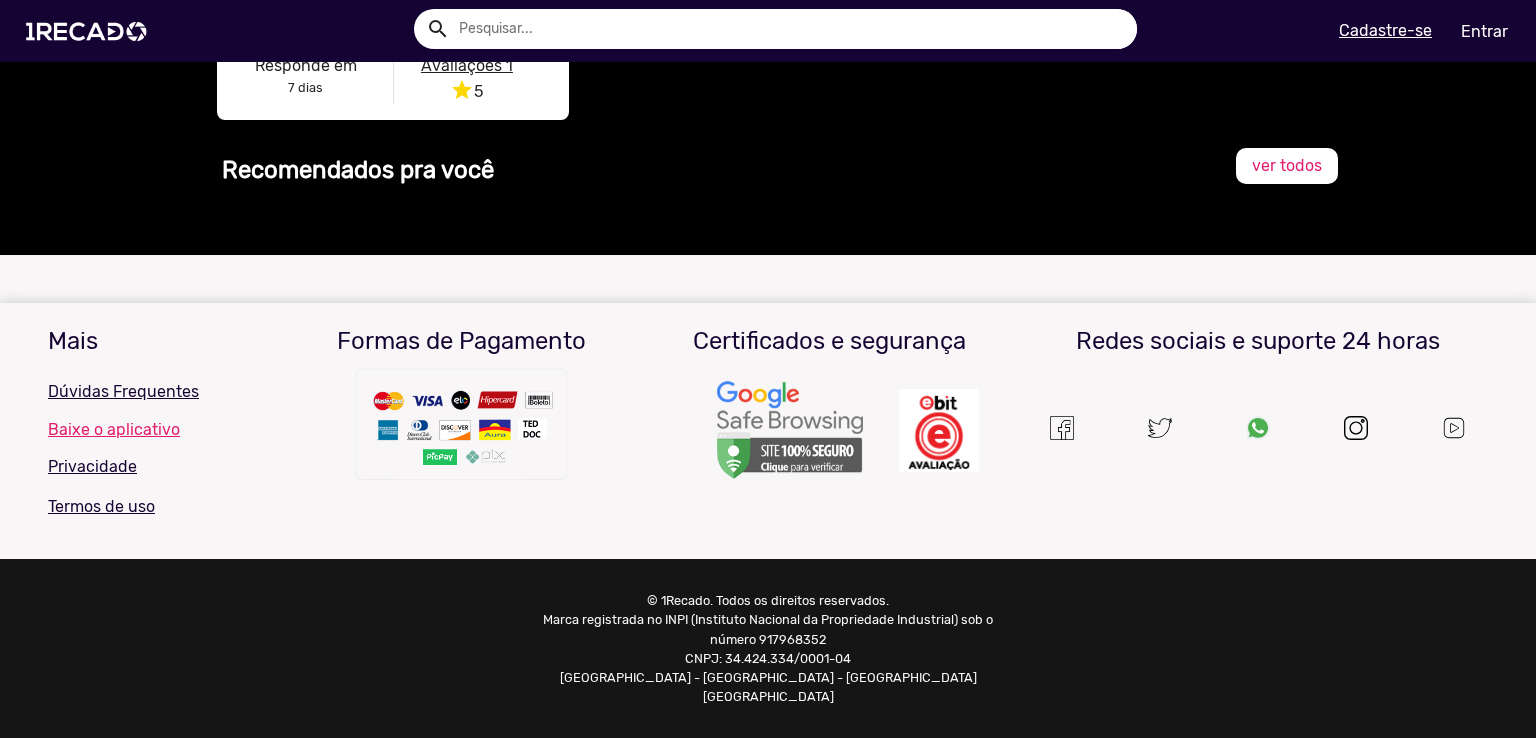 scroll, scrollTop: 0, scrollLeft: 0, axis: both 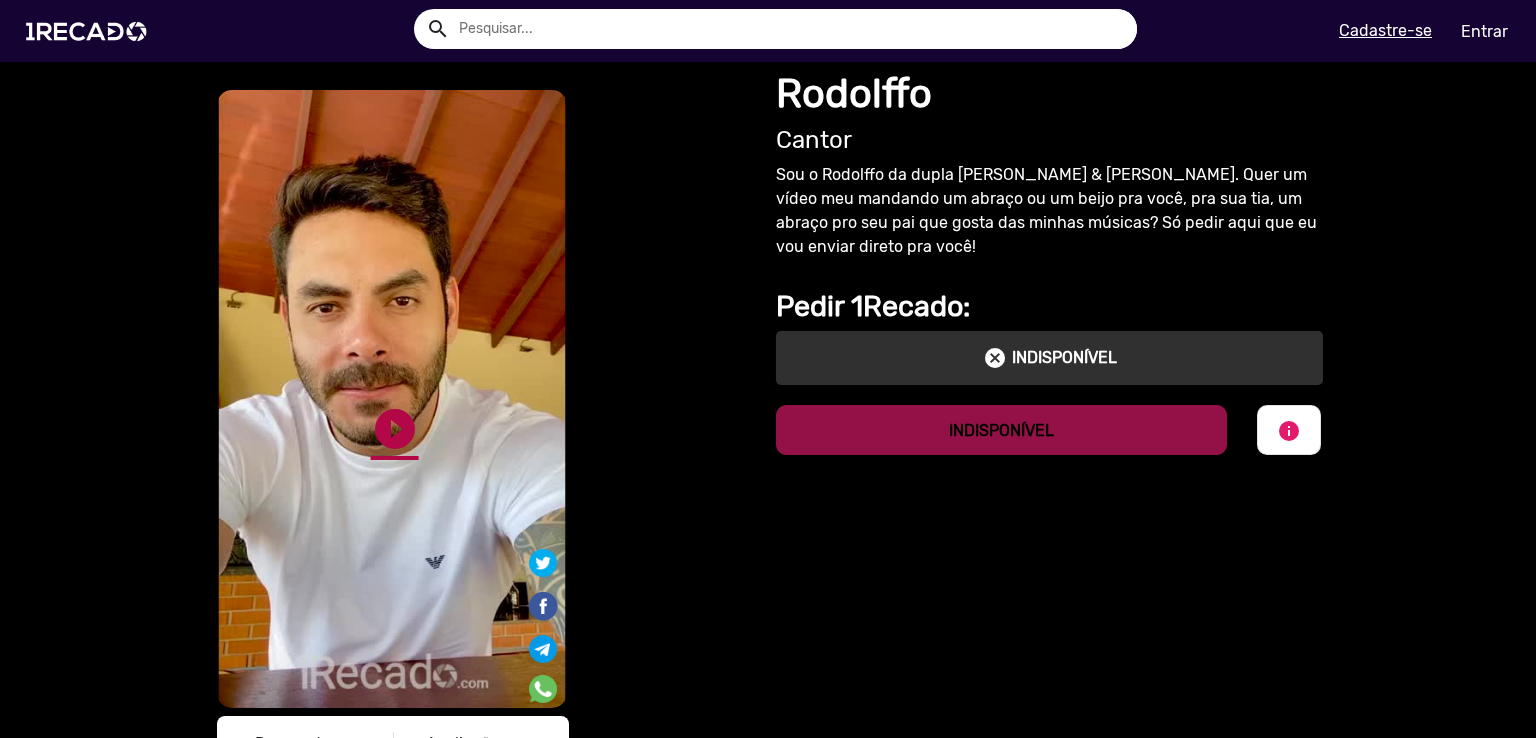 click on "play_circle_filled" 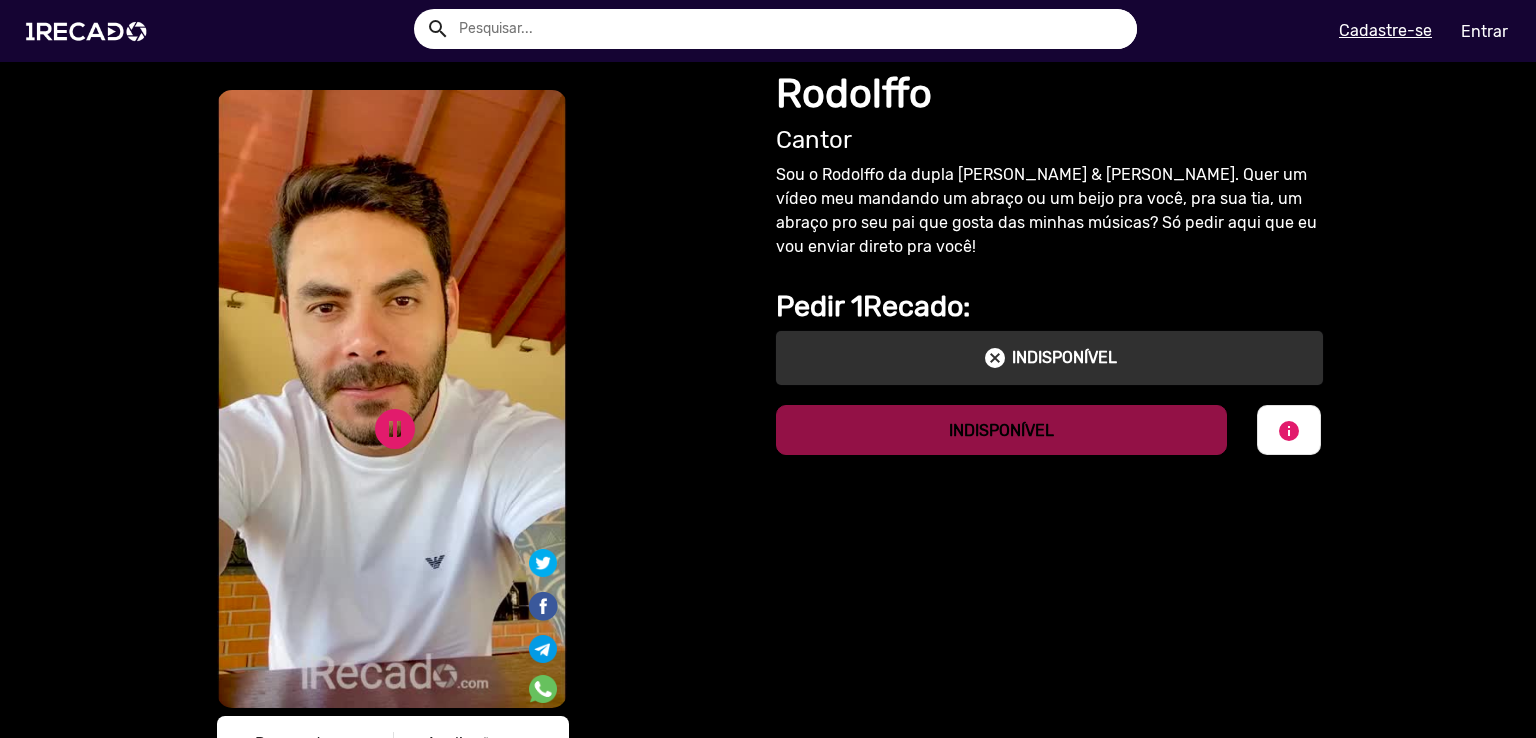 click on "INDISPONÍVEL" 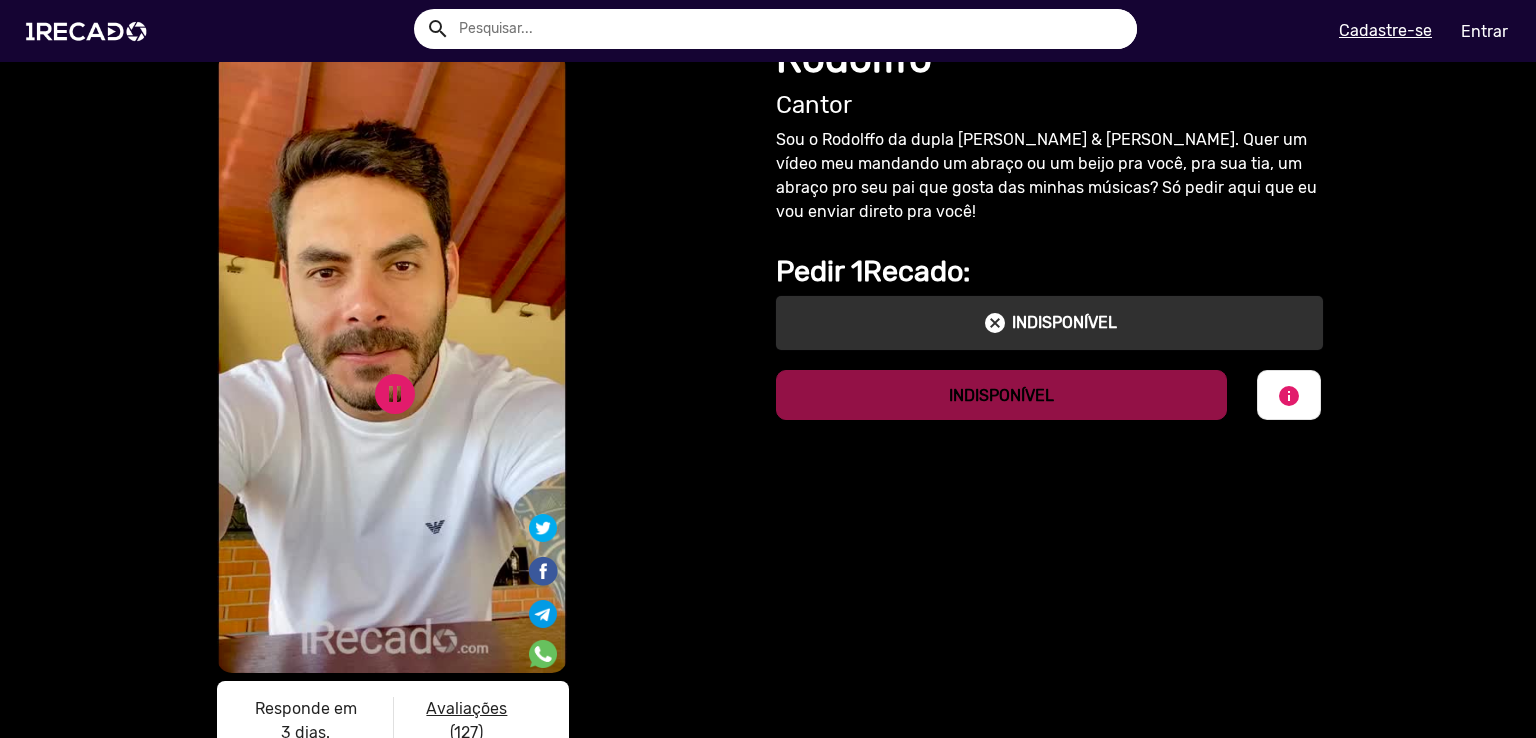 scroll, scrollTop: 0, scrollLeft: 0, axis: both 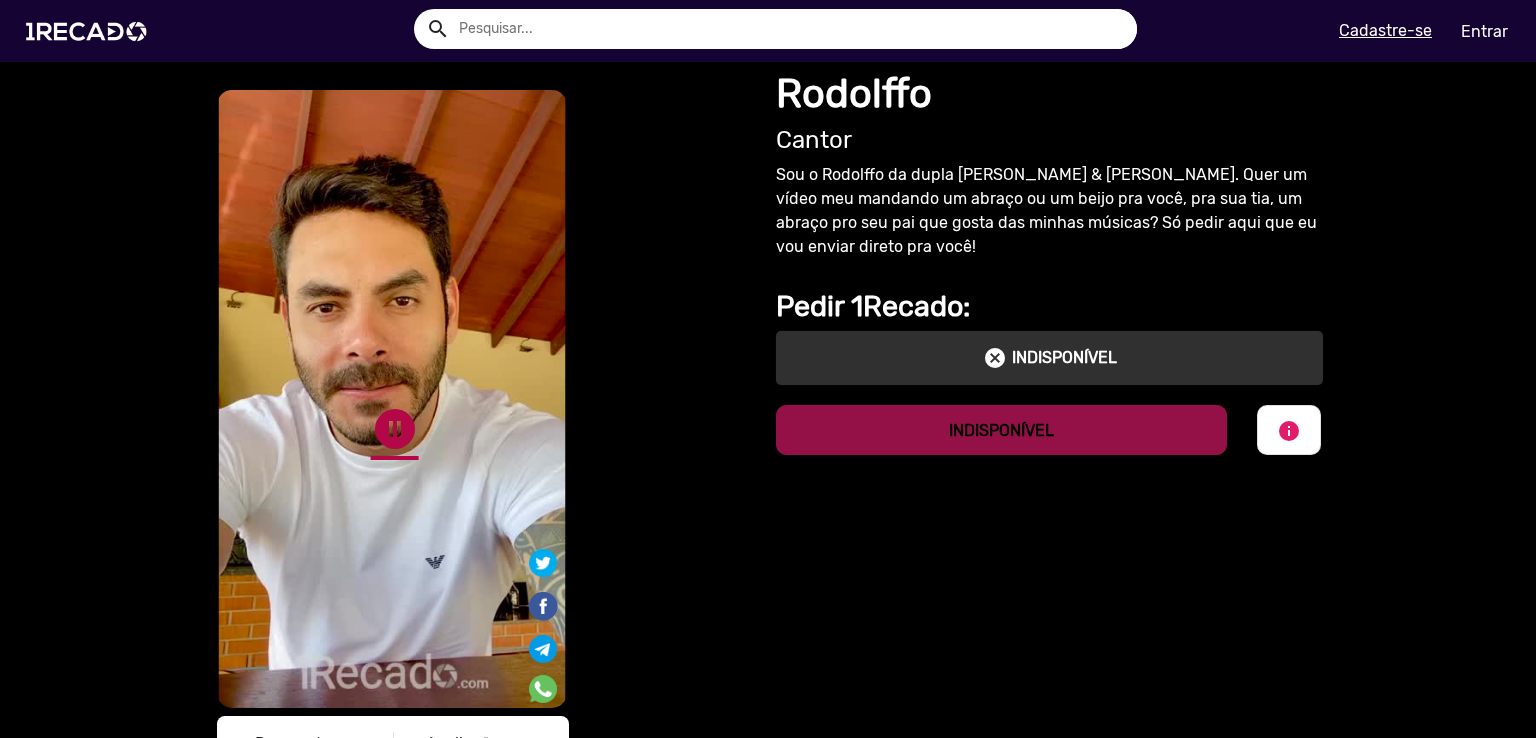 click on "pause_circle" 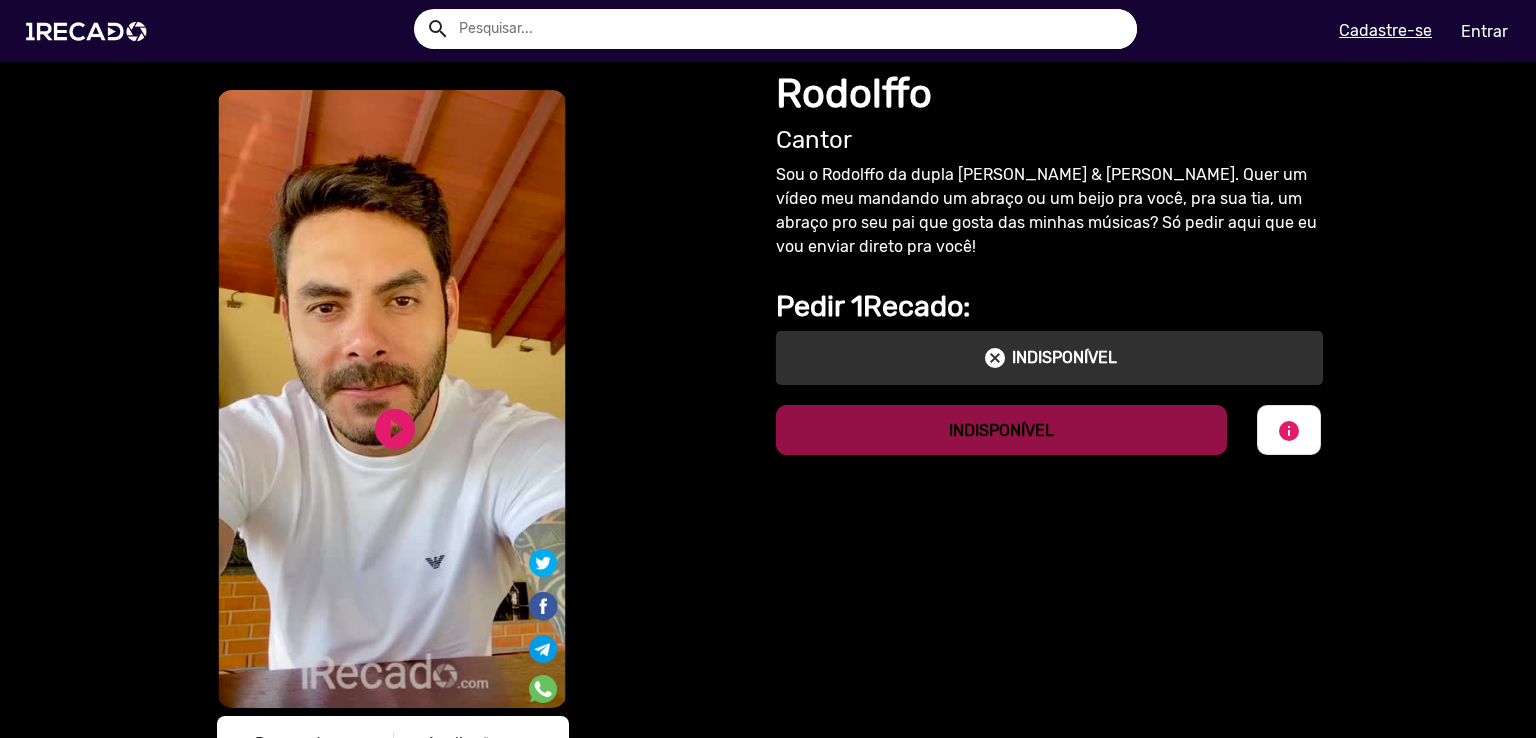 click on "S1RECADO vídeos dedicados para fãs e empresas" at bounding box center (392, 399) 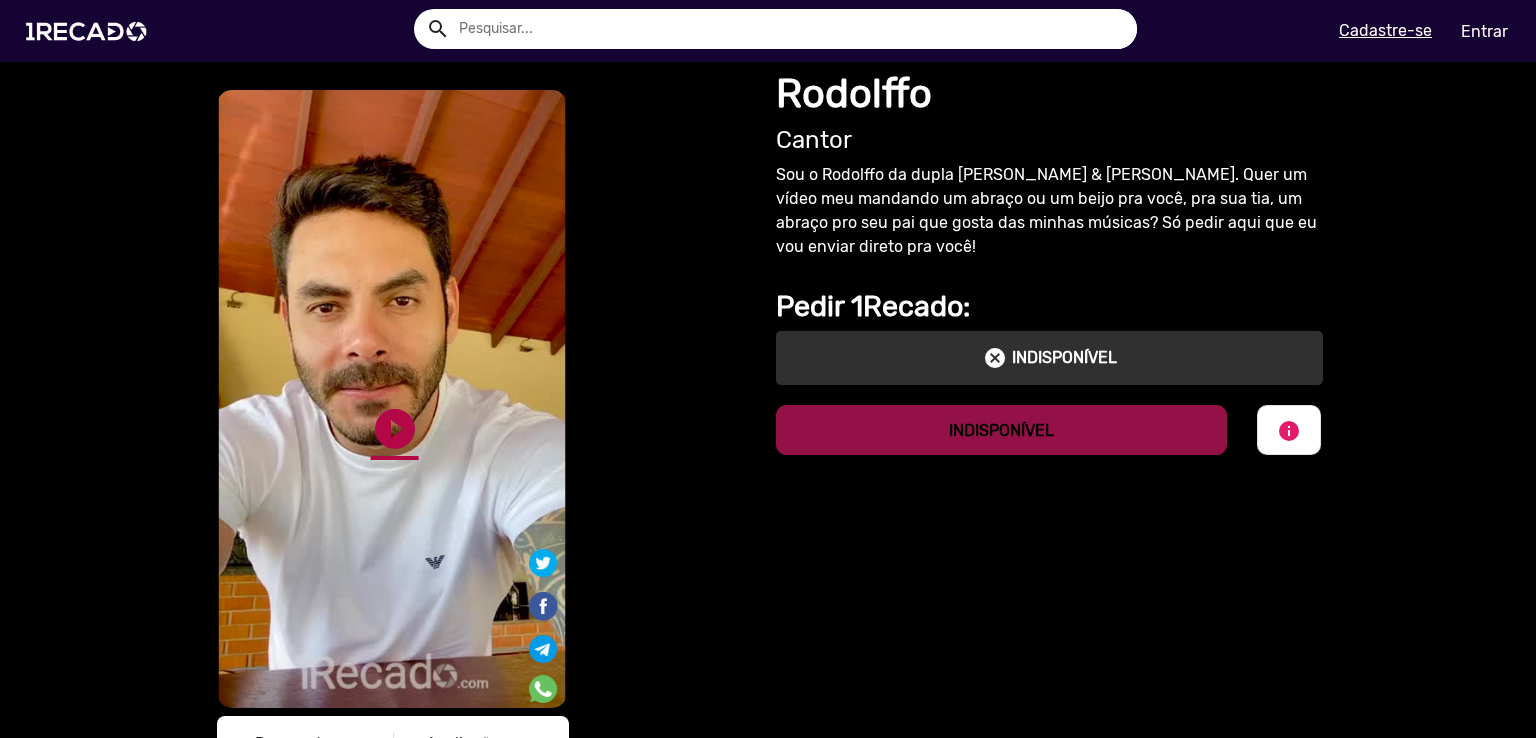 click on "play_circle_filled" 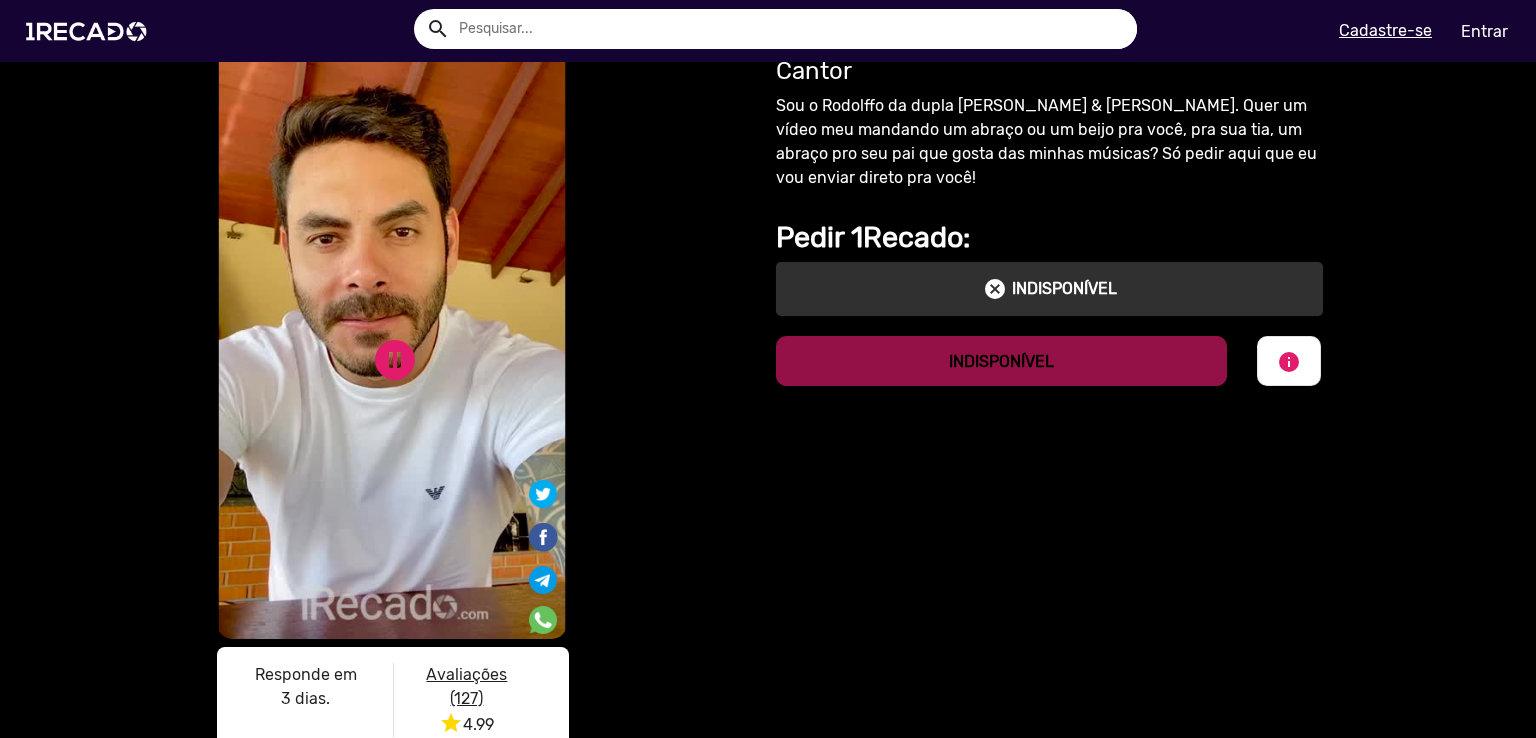 scroll, scrollTop: 200, scrollLeft: 0, axis: vertical 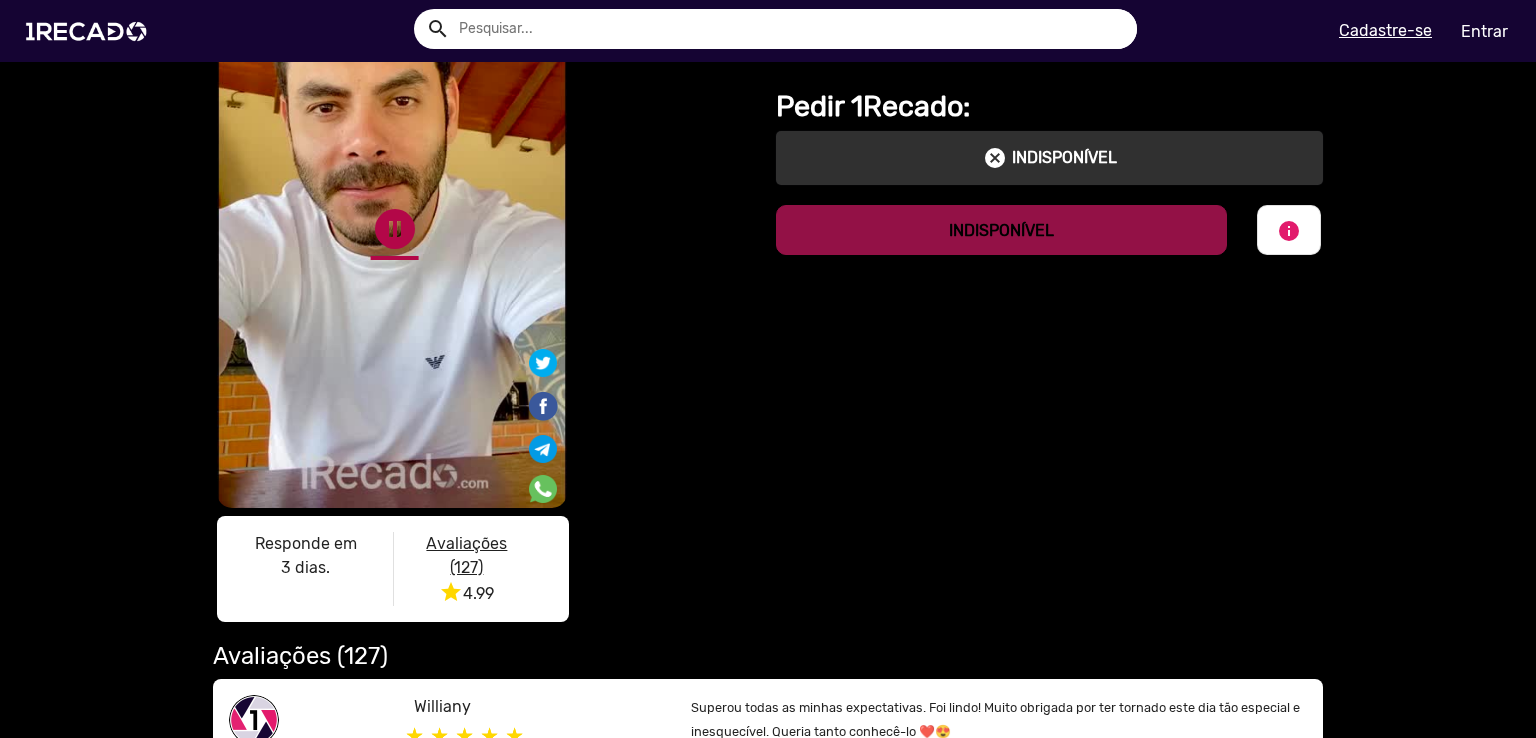 click on "pause_circle" 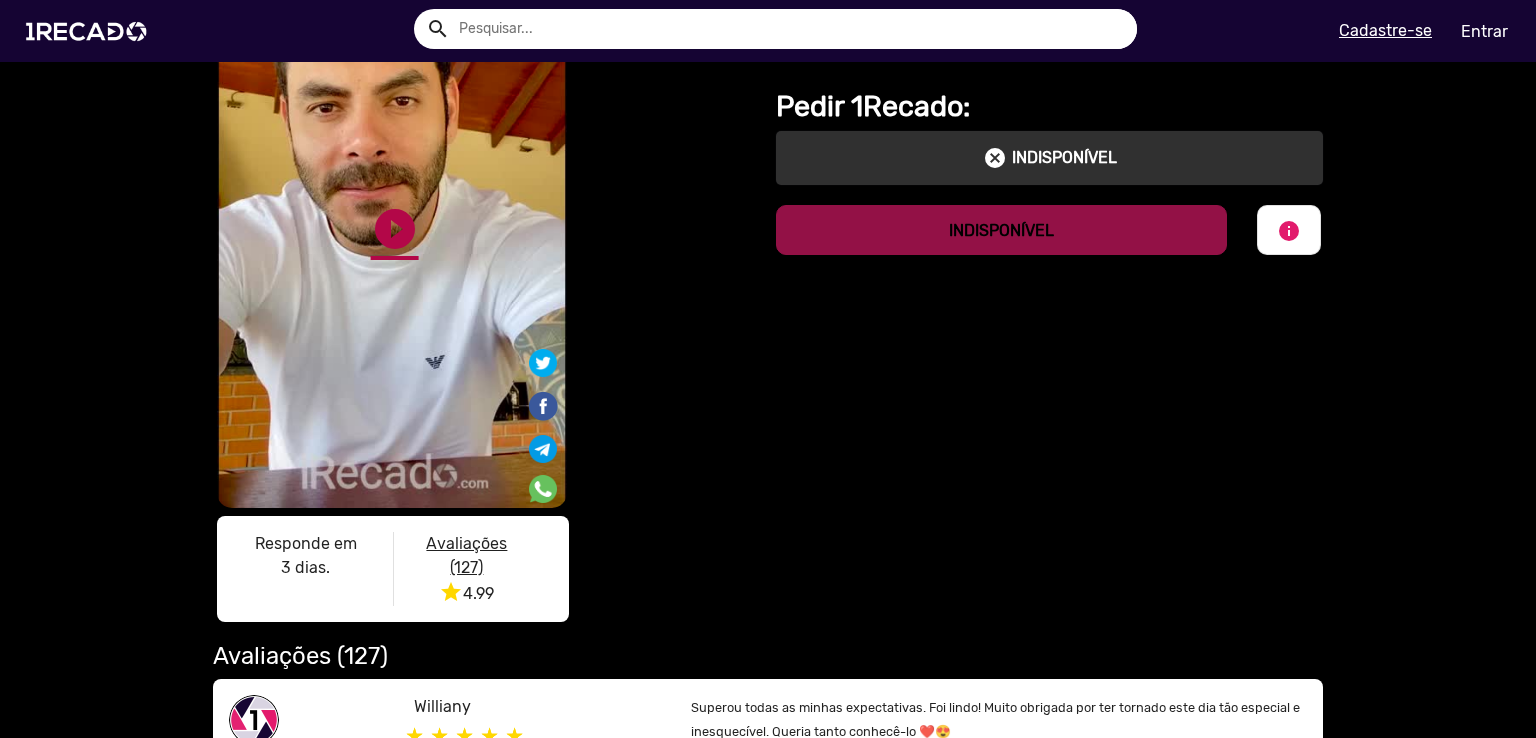click on "play_circle_filled" 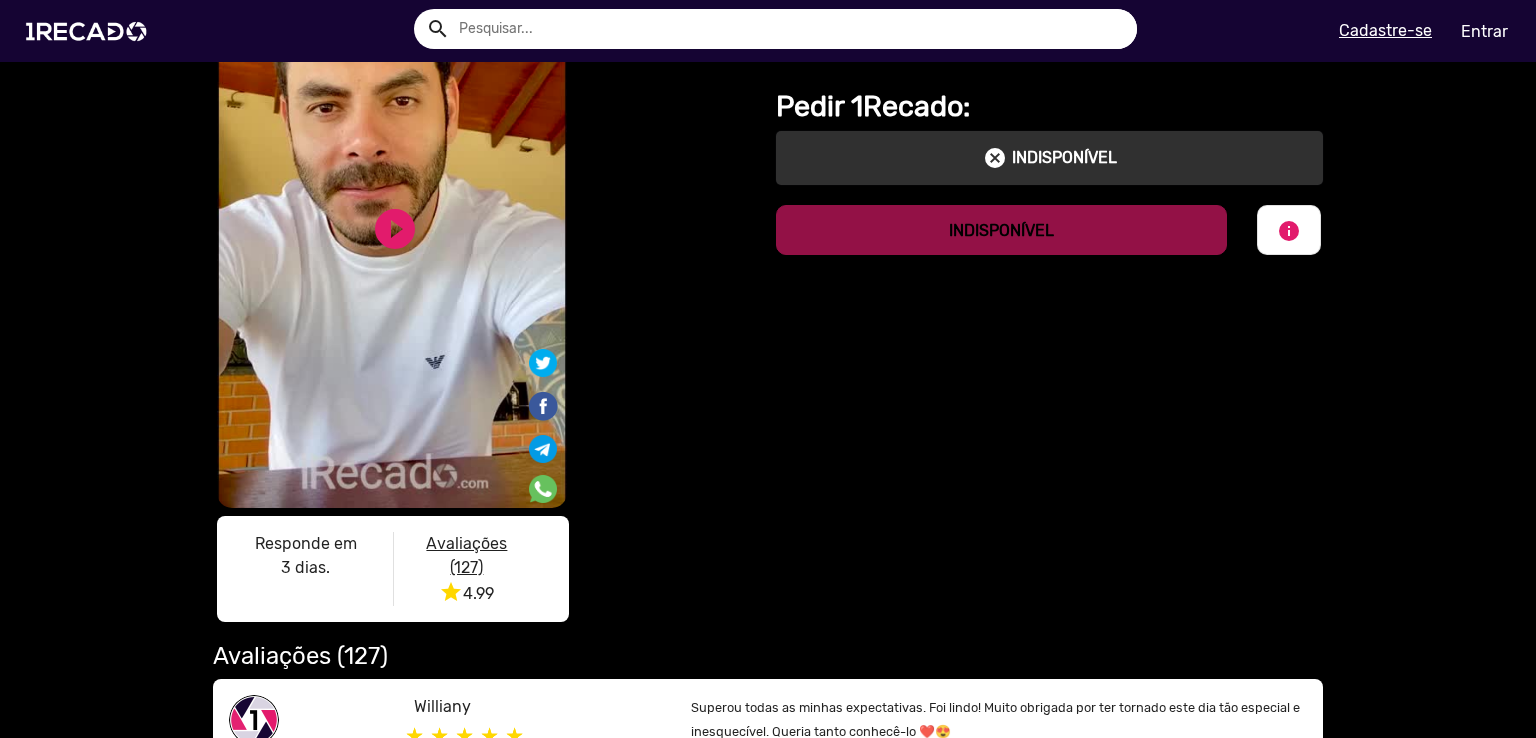 drag, startPoint x: 361, startPoint y: 457, endPoint x: 332, endPoint y: 399, distance: 64.84597 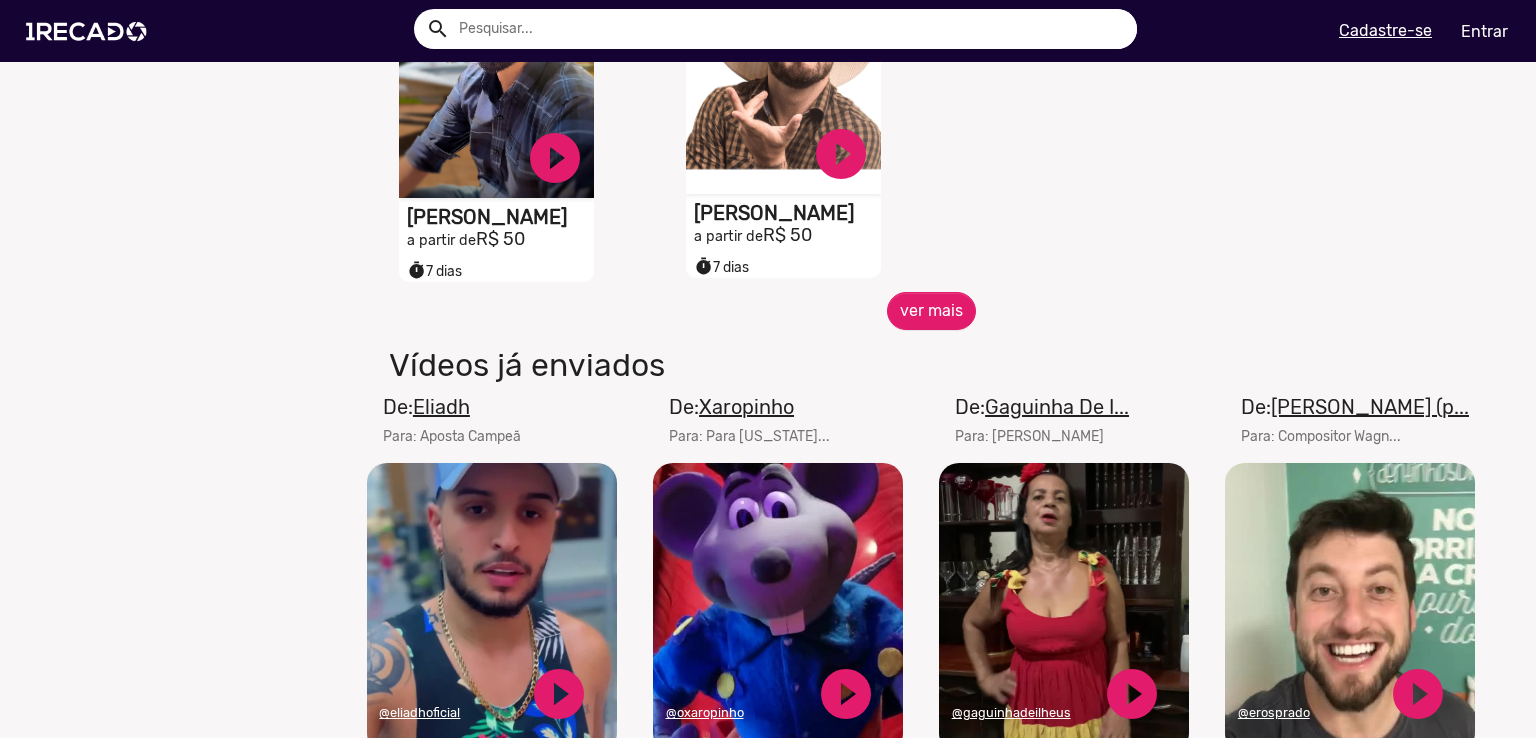 scroll, scrollTop: 1100, scrollLeft: 0, axis: vertical 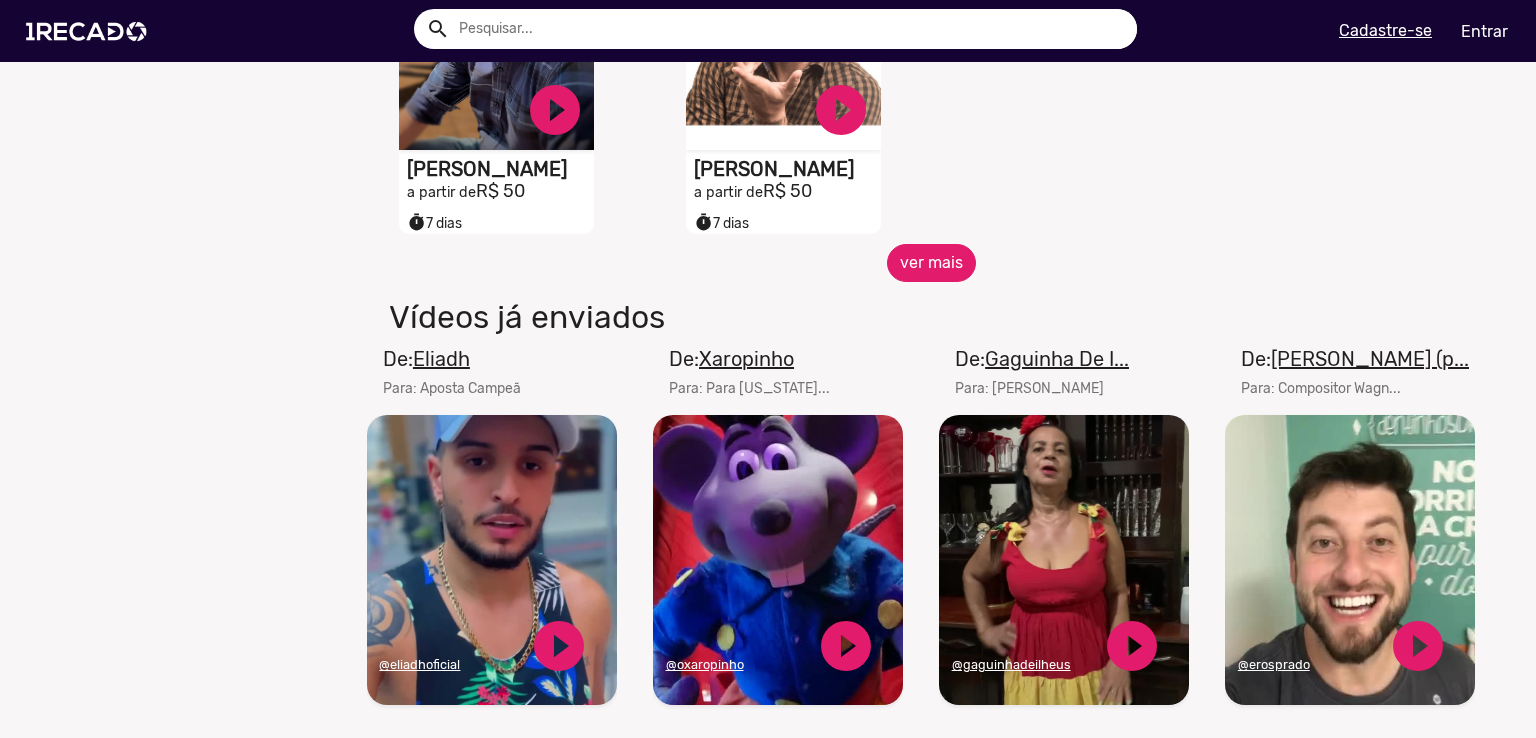 click on "ver mais" 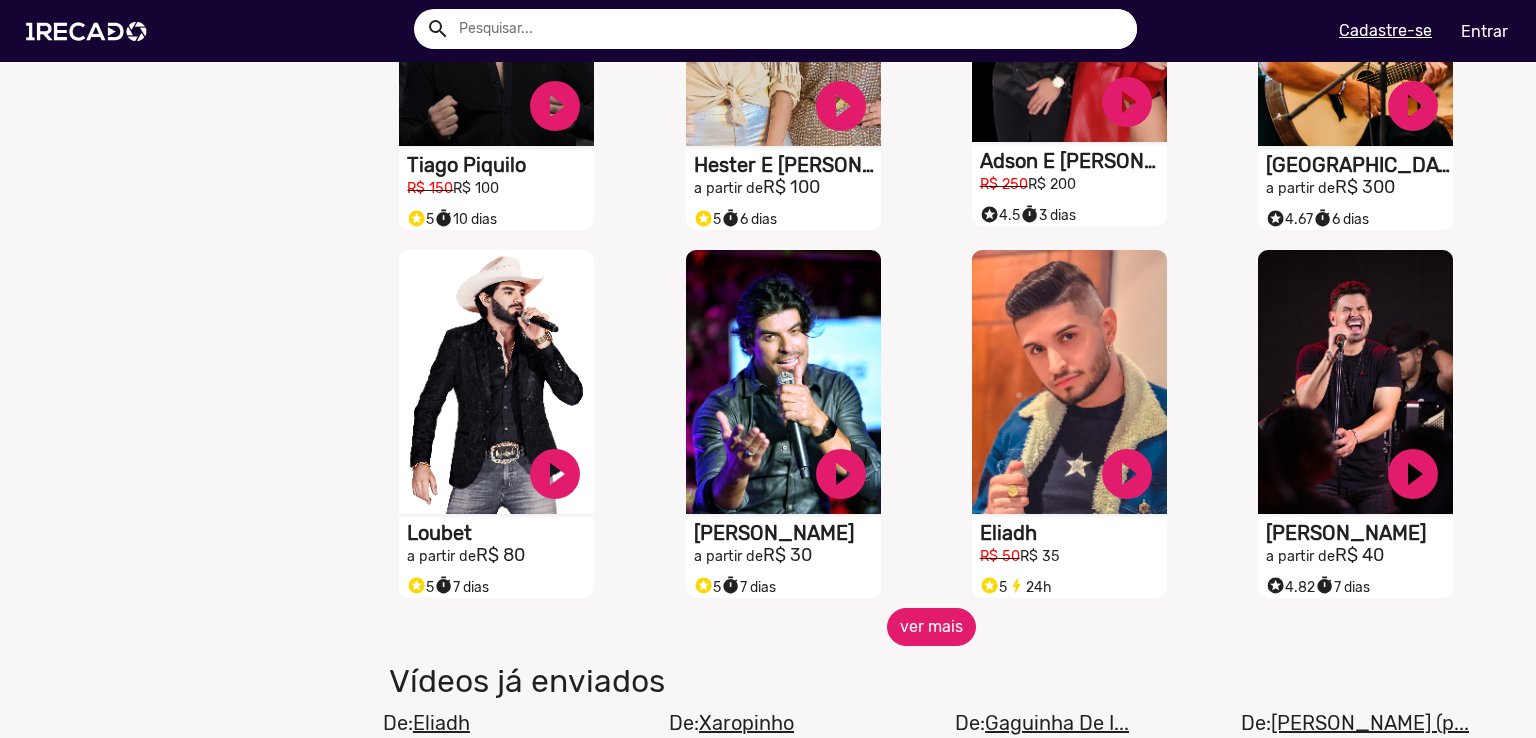 scroll, scrollTop: 1200, scrollLeft: 0, axis: vertical 